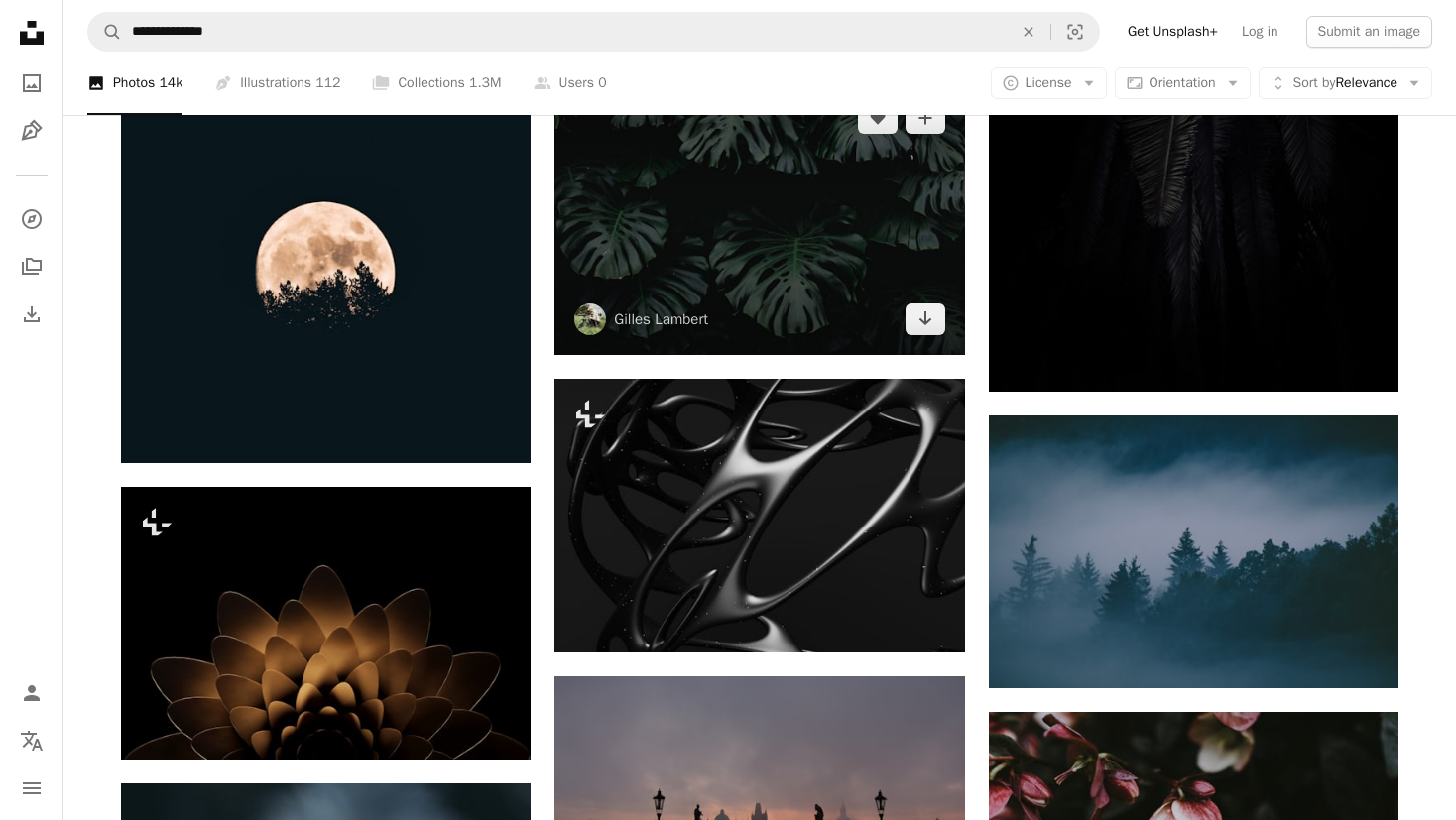 scroll, scrollTop: 7238, scrollLeft: 0, axis: vertical 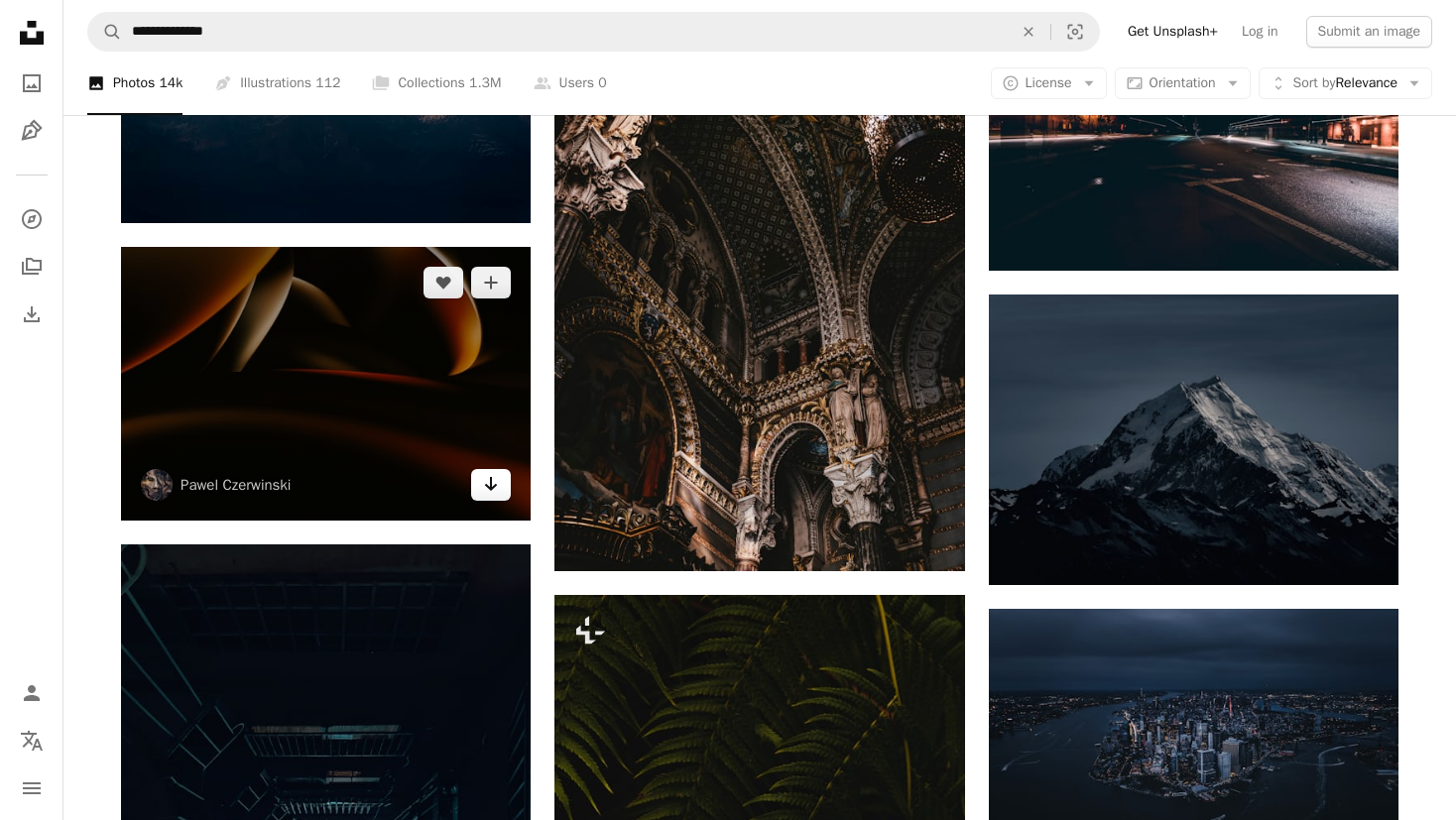 click on "Arrow pointing down" at bounding box center [491, 485] 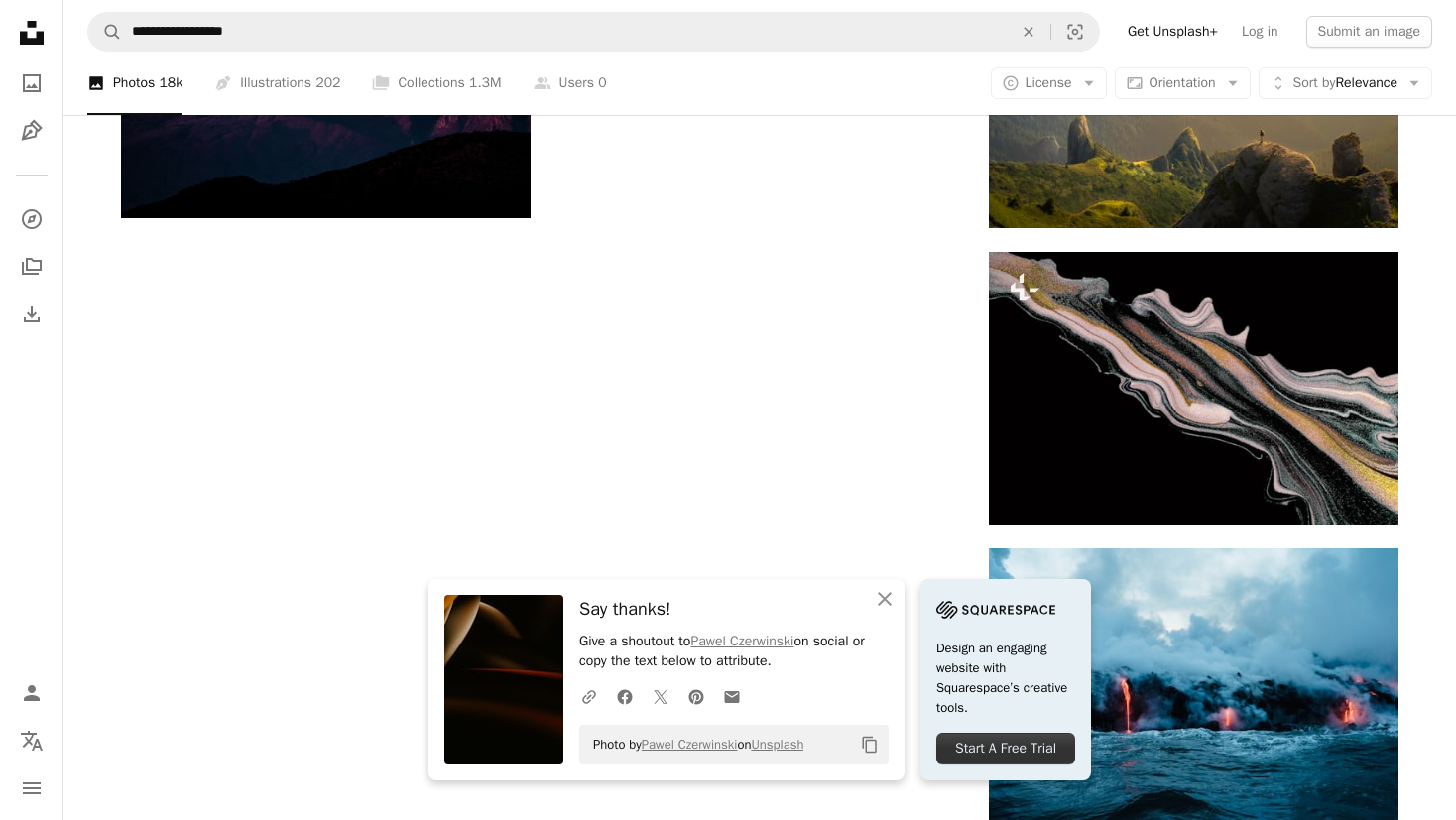 scroll, scrollTop: 0, scrollLeft: 0, axis: both 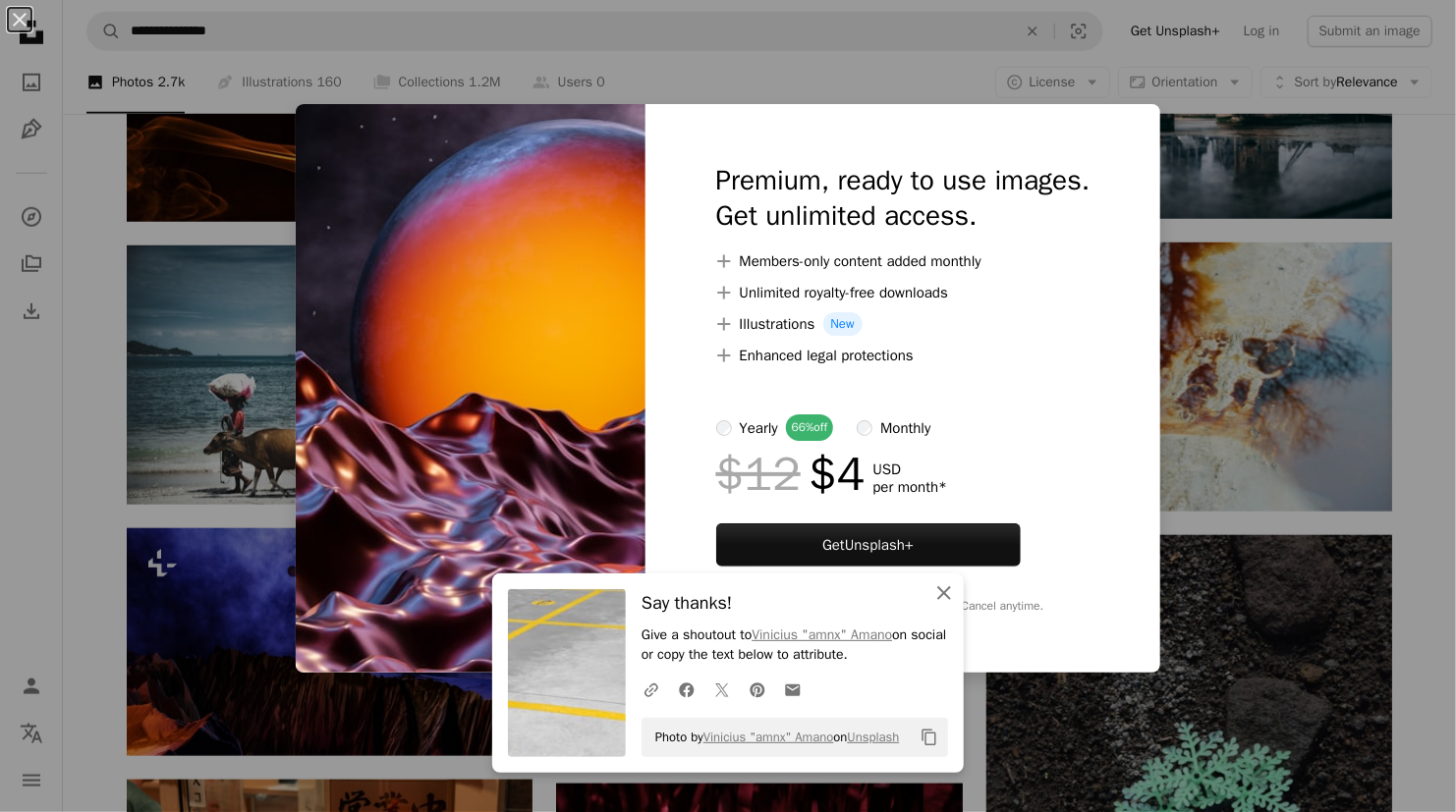 click on "An X shape" 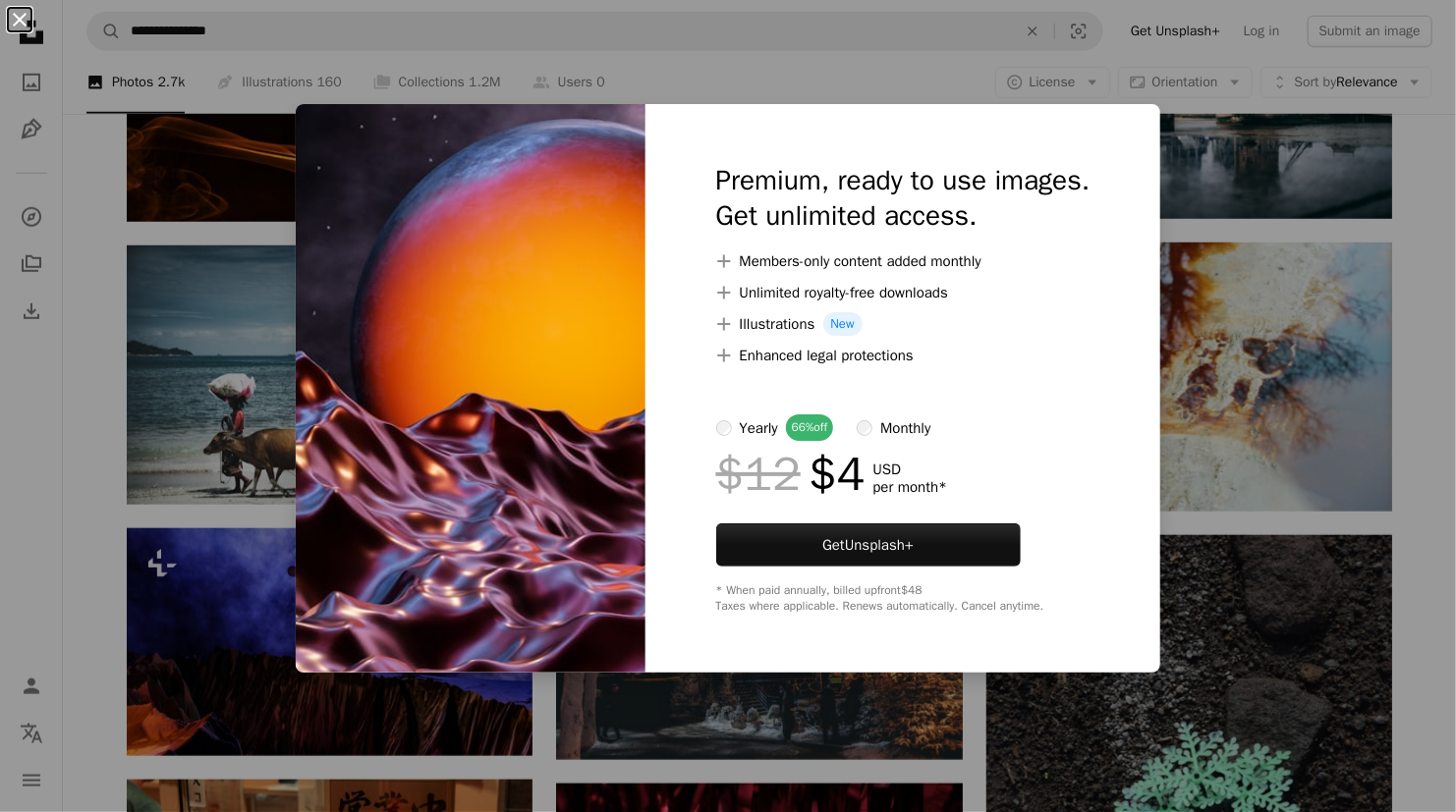 click on "An X shape" at bounding box center [20, 20] 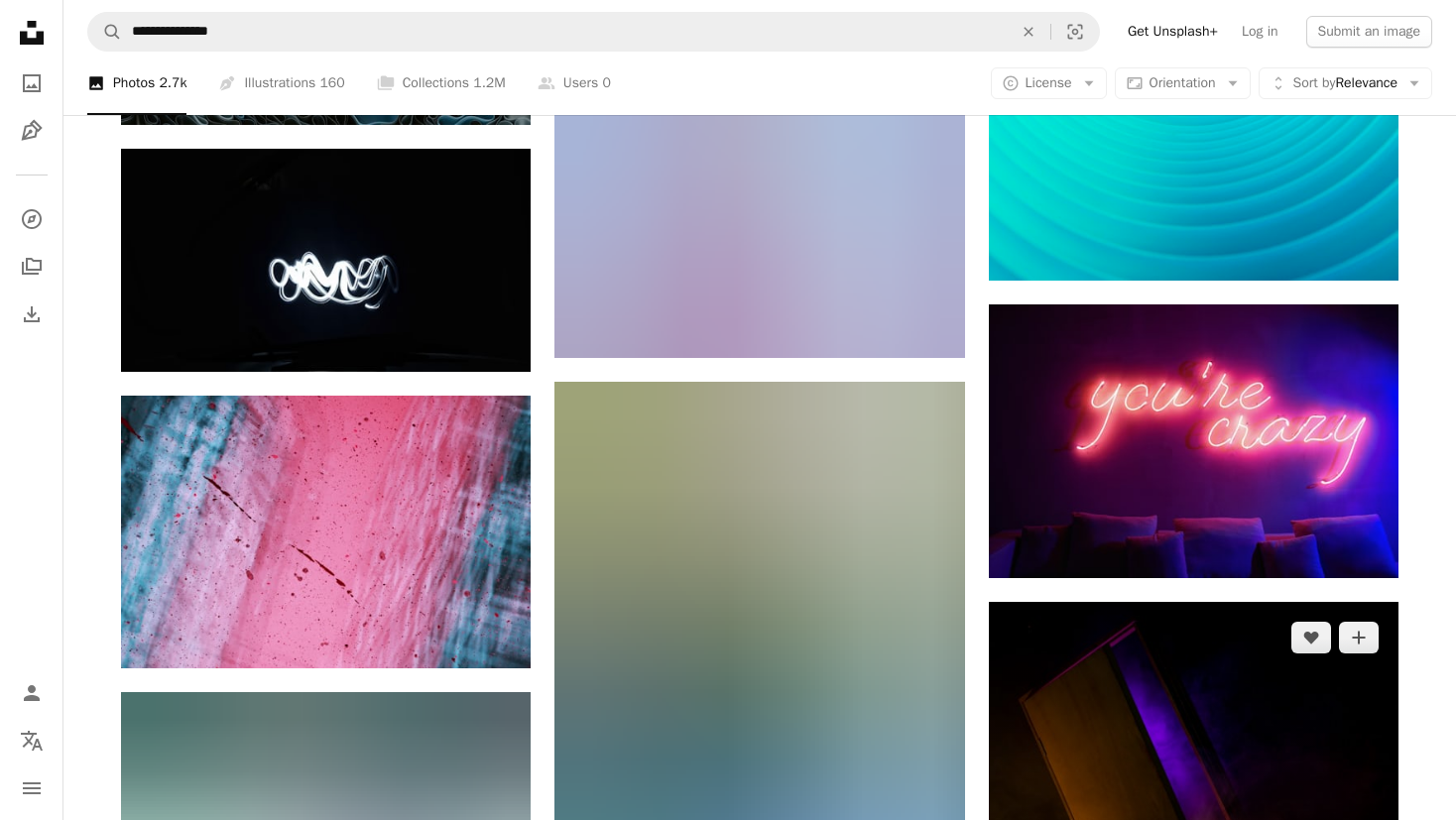 scroll, scrollTop: 20227, scrollLeft: 0, axis: vertical 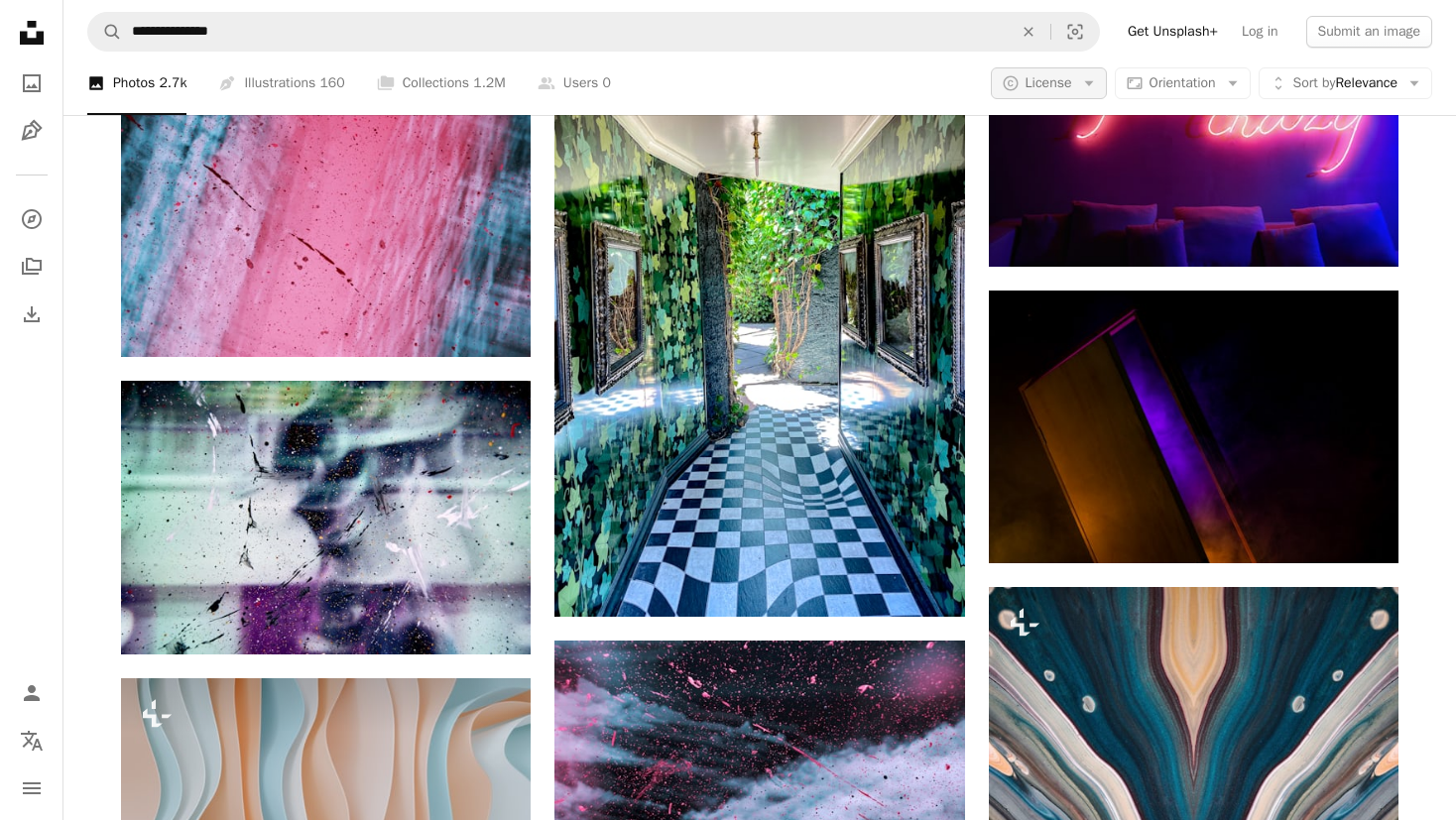 click on "Arrow down" 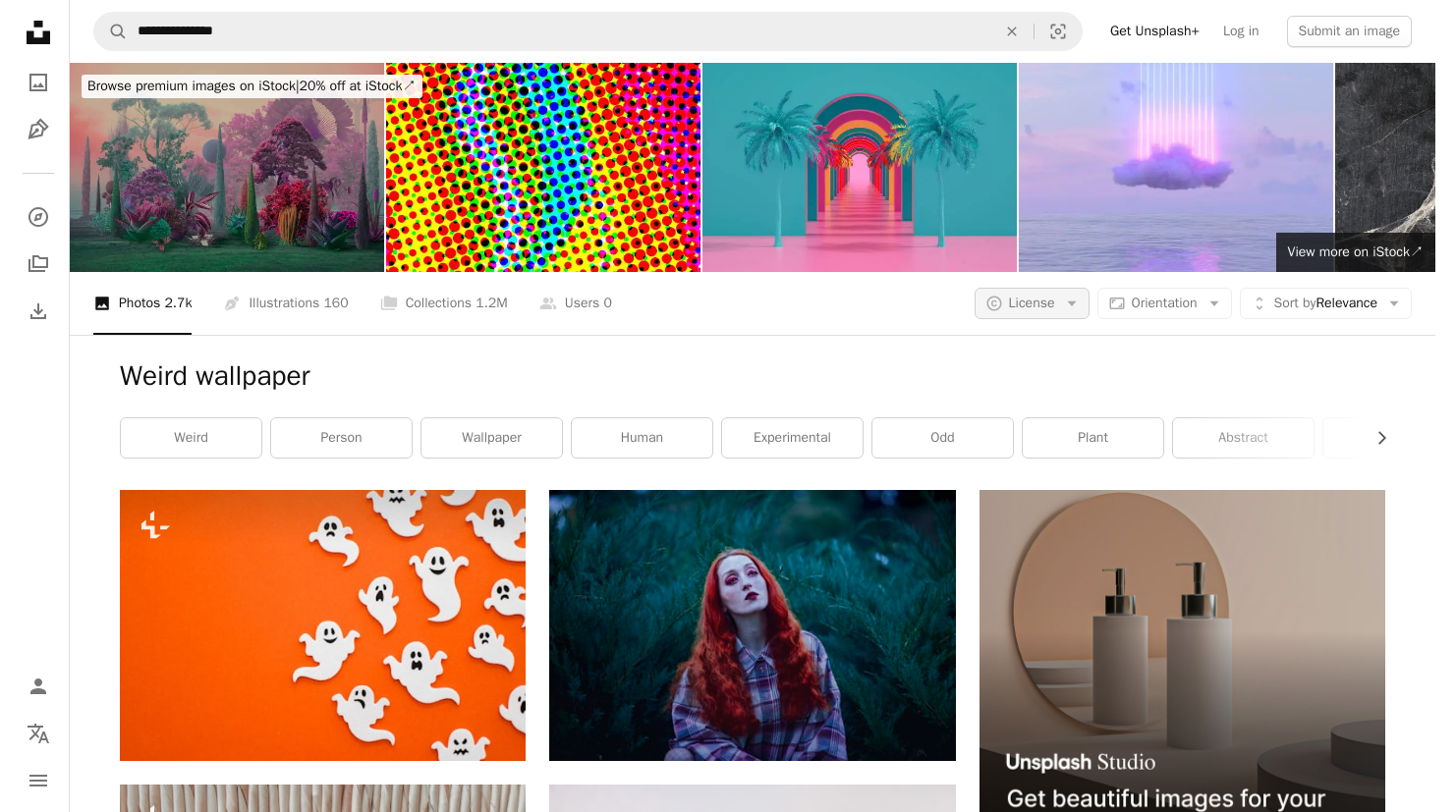 scroll, scrollTop: 0, scrollLeft: 0, axis: both 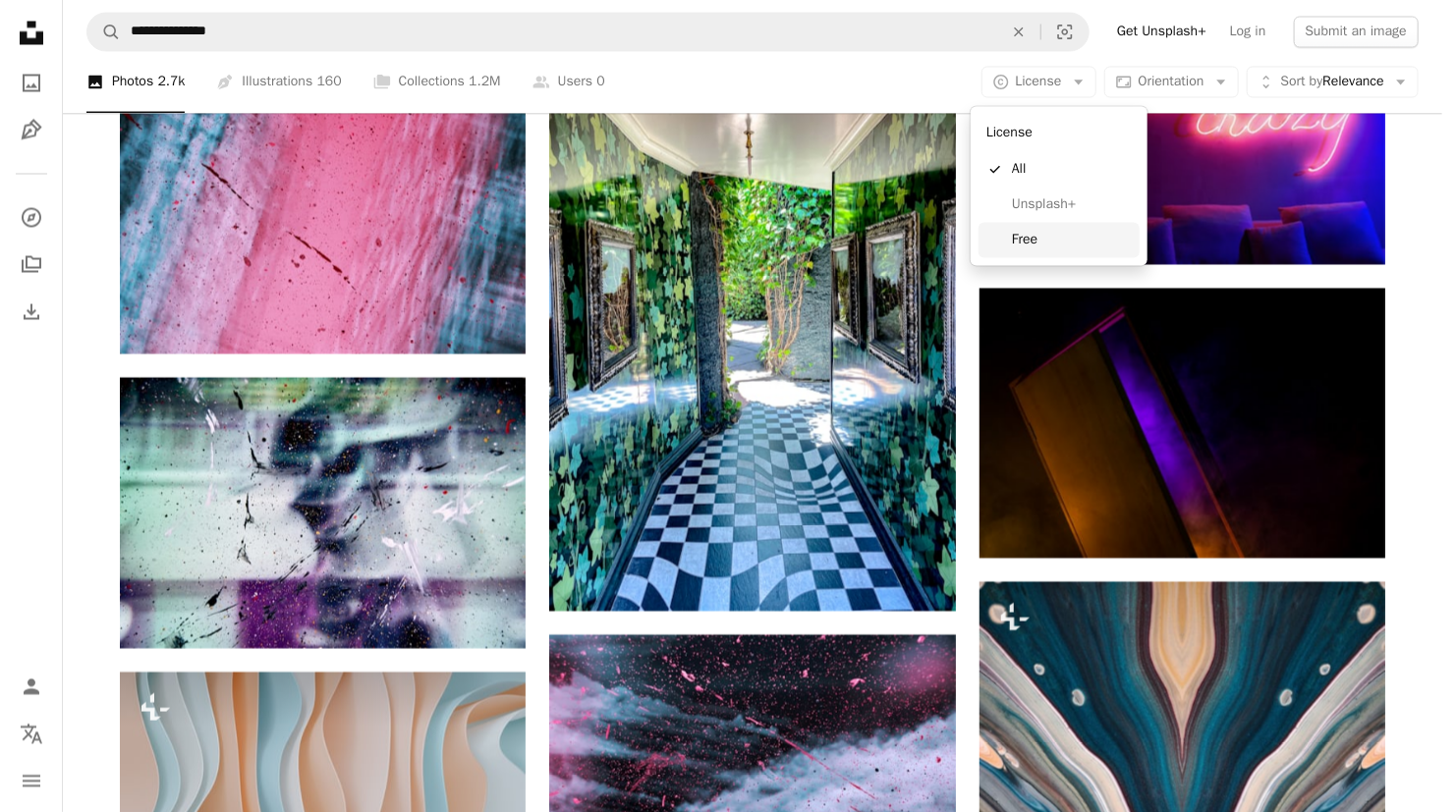 click on "Free" at bounding box center [1072, 240] 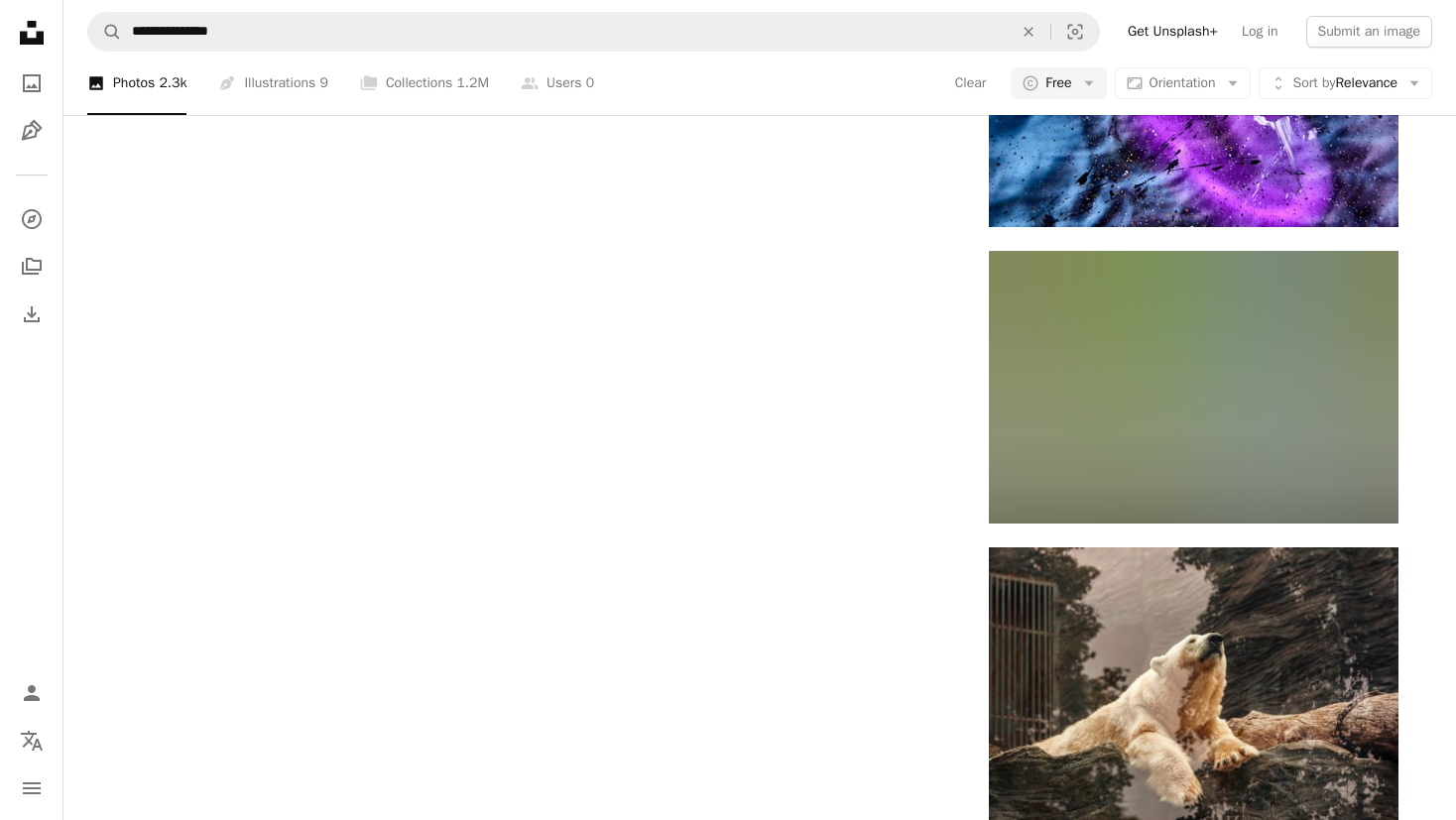 scroll, scrollTop: 14972, scrollLeft: 0, axis: vertical 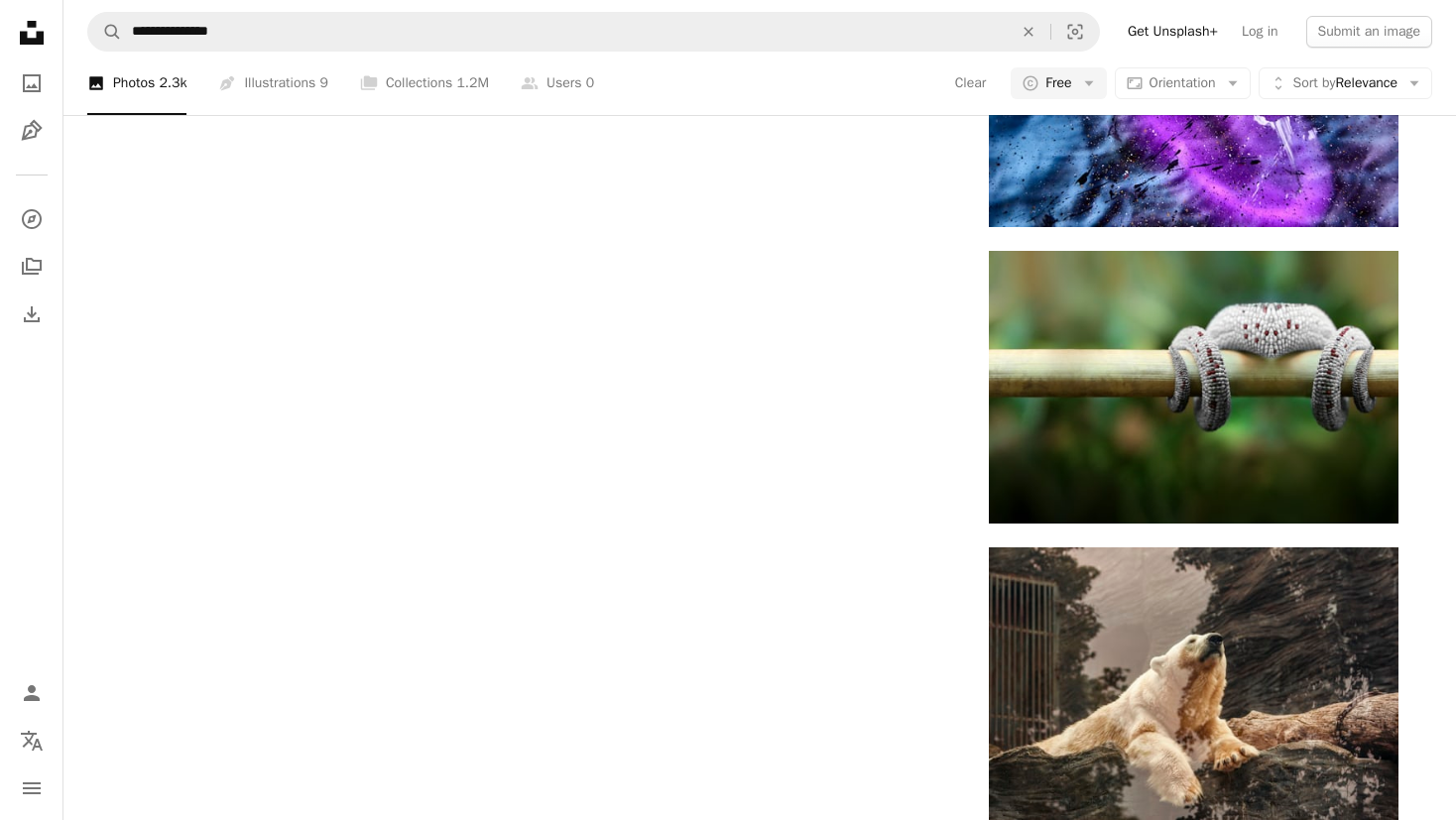click on "Arrow pointing down" 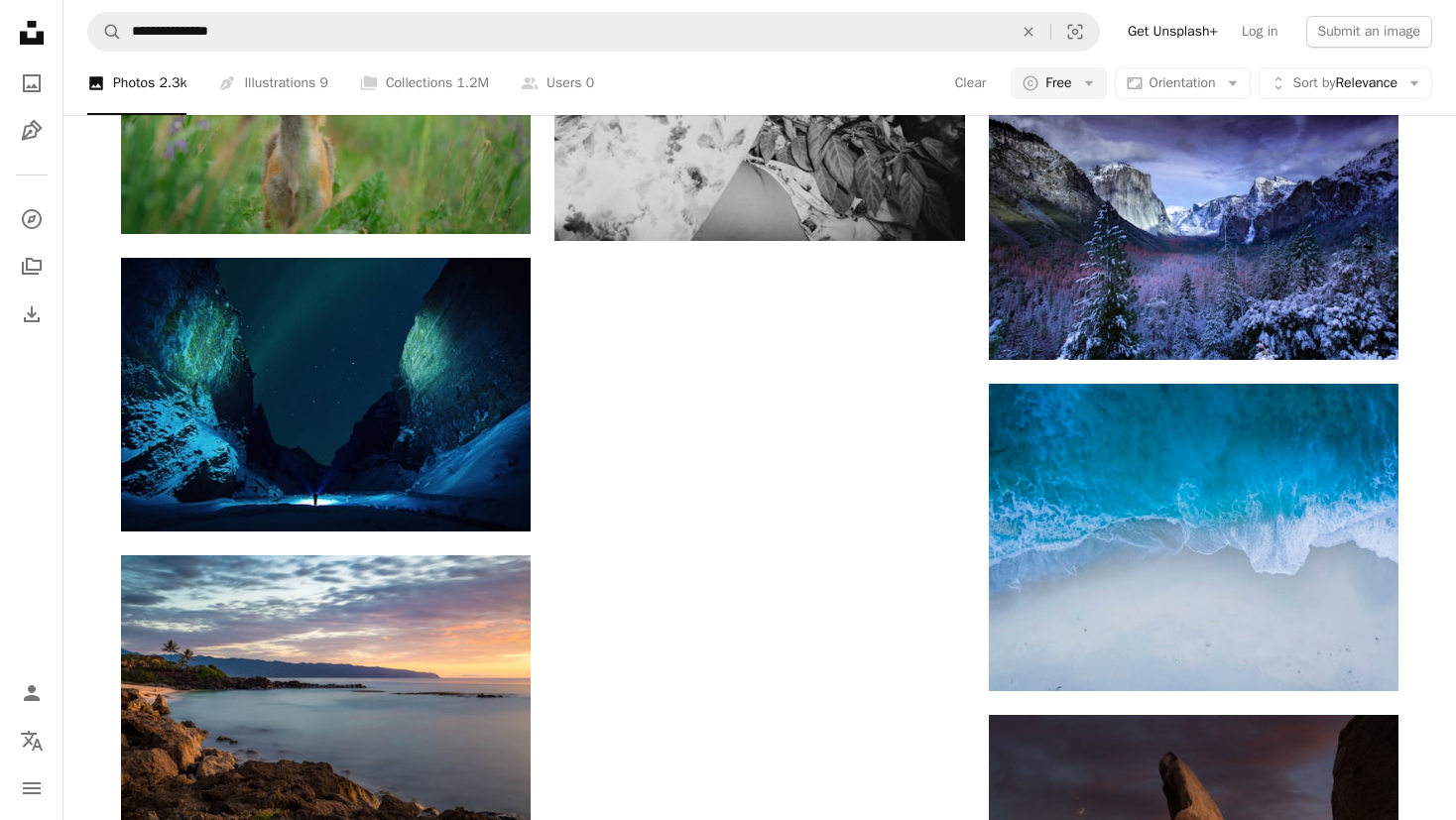 scroll, scrollTop: 18343, scrollLeft: 0, axis: vertical 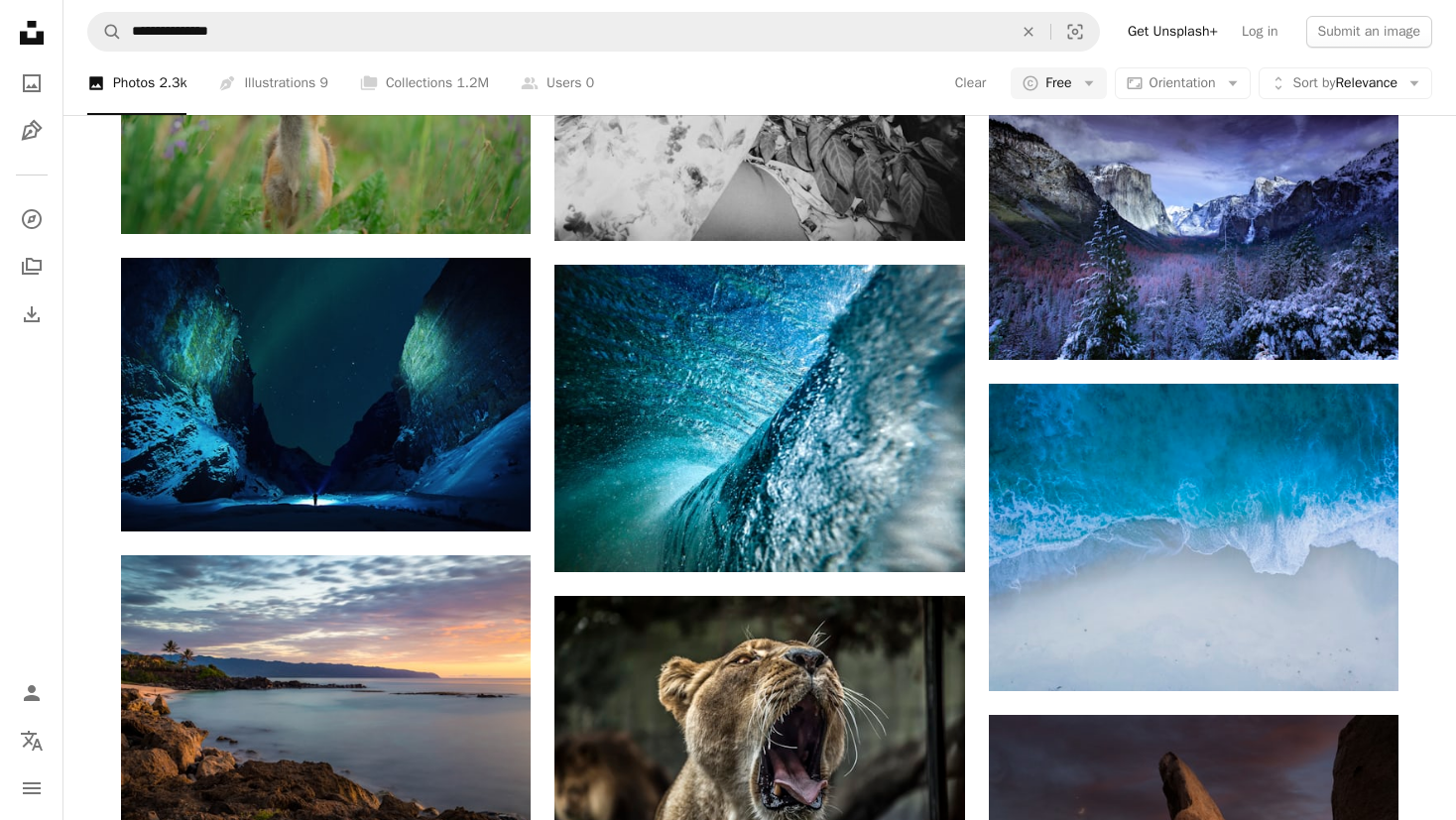 click on "Arrow pointing down" 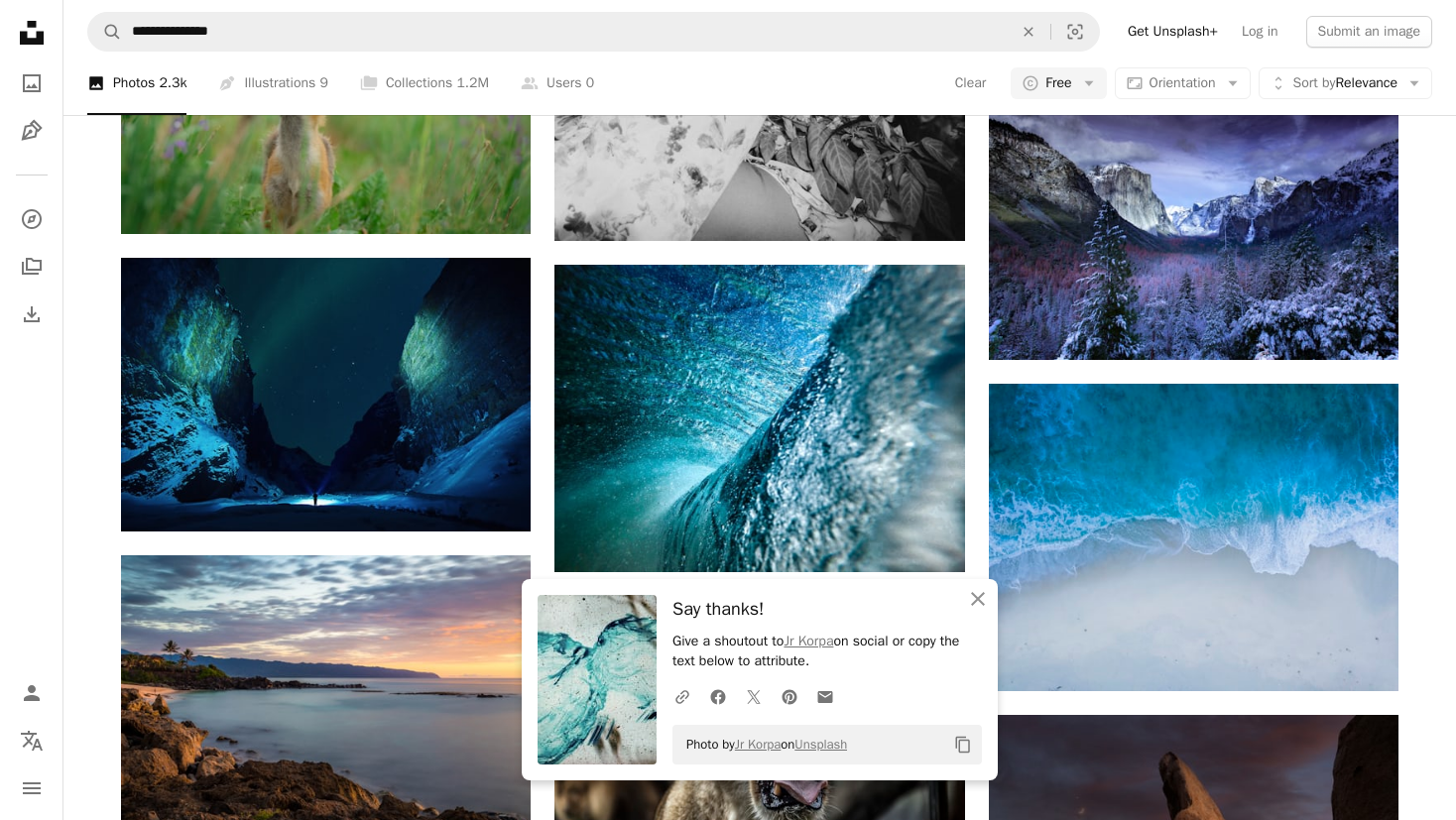 scroll, scrollTop: 42239, scrollLeft: 0, axis: vertical 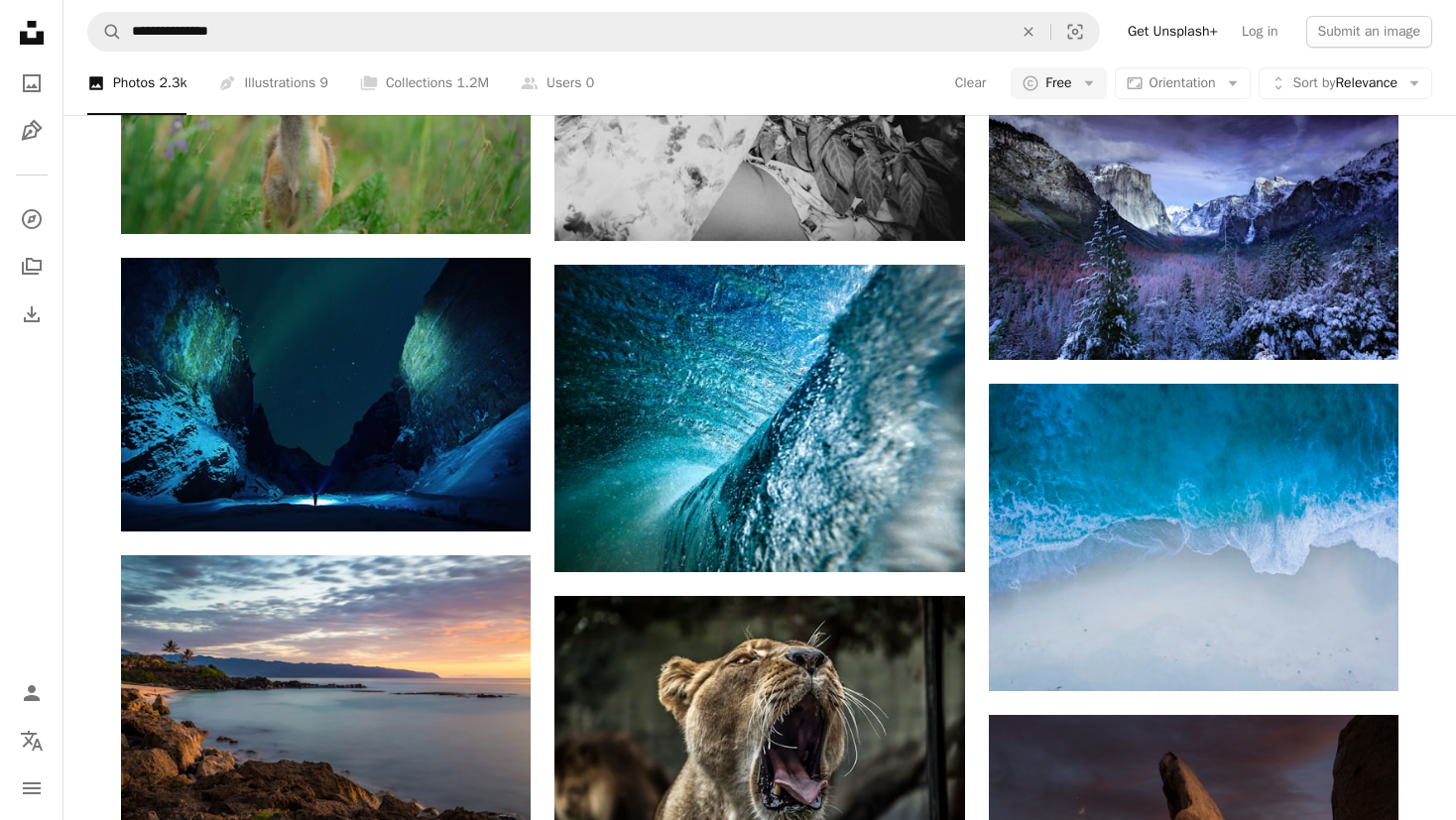 click 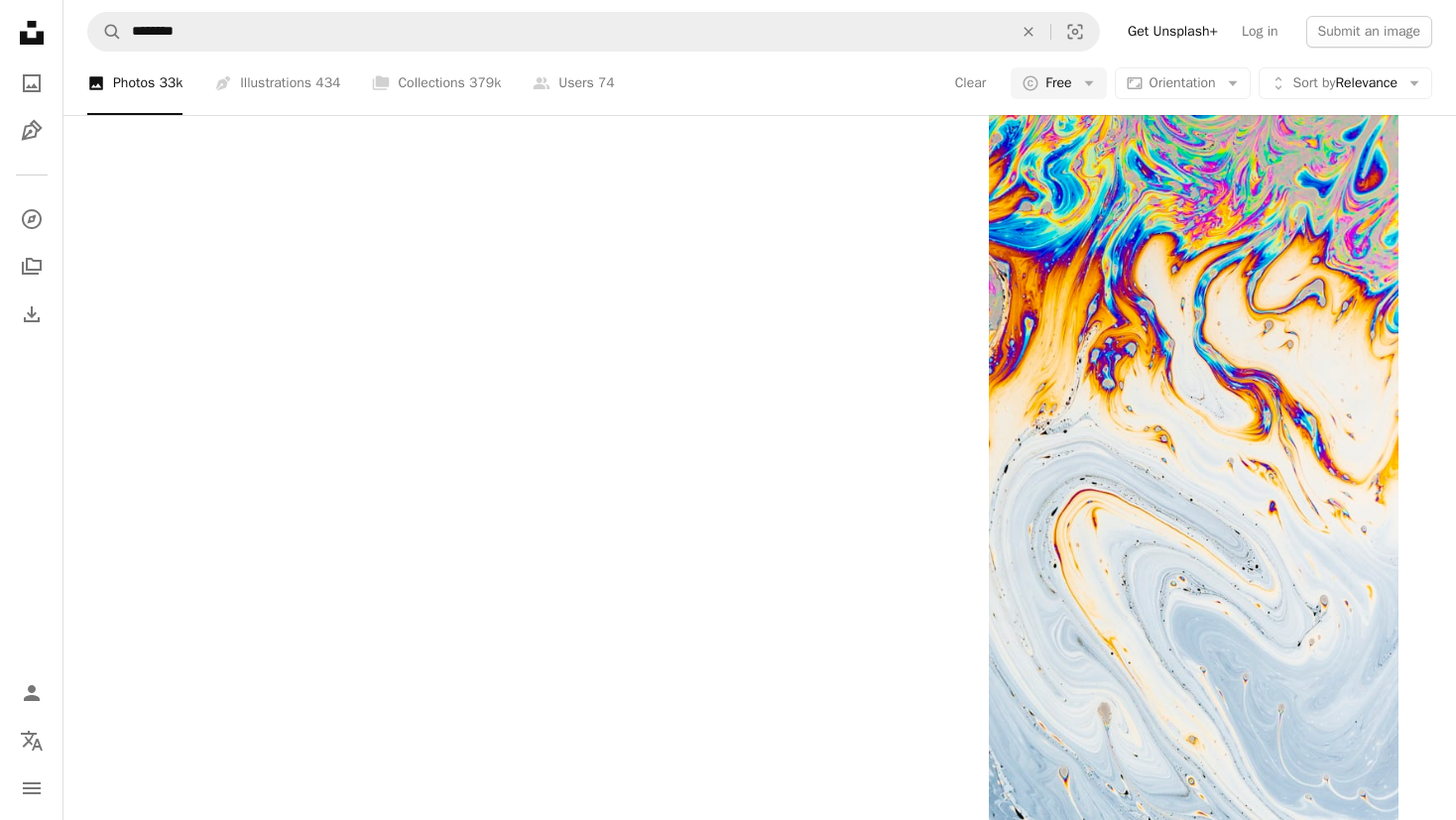 click on "abstract 3d" at bounding box center [192, -3428] 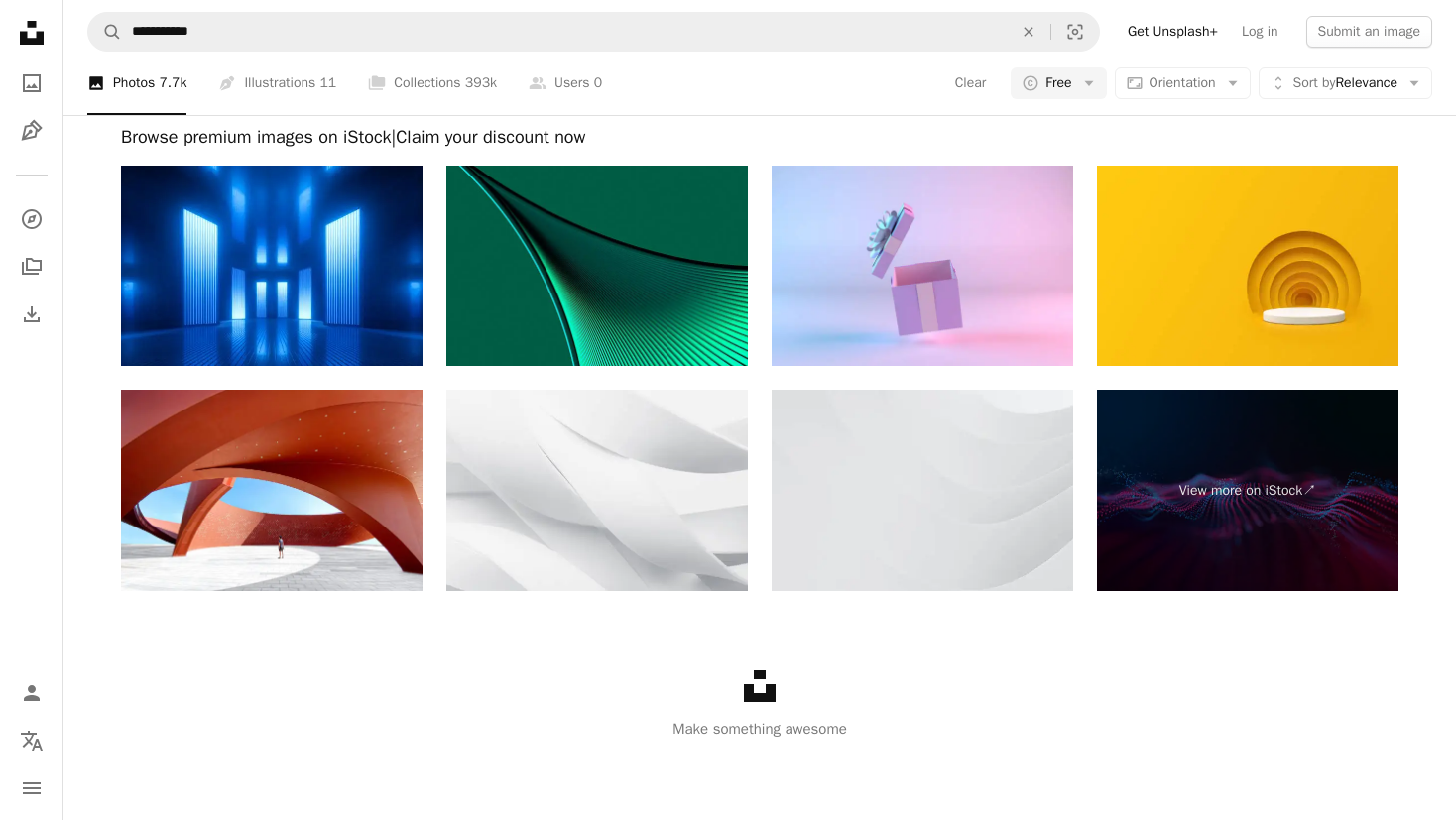 click on "graphic" at bounding box center [1103, -2847] 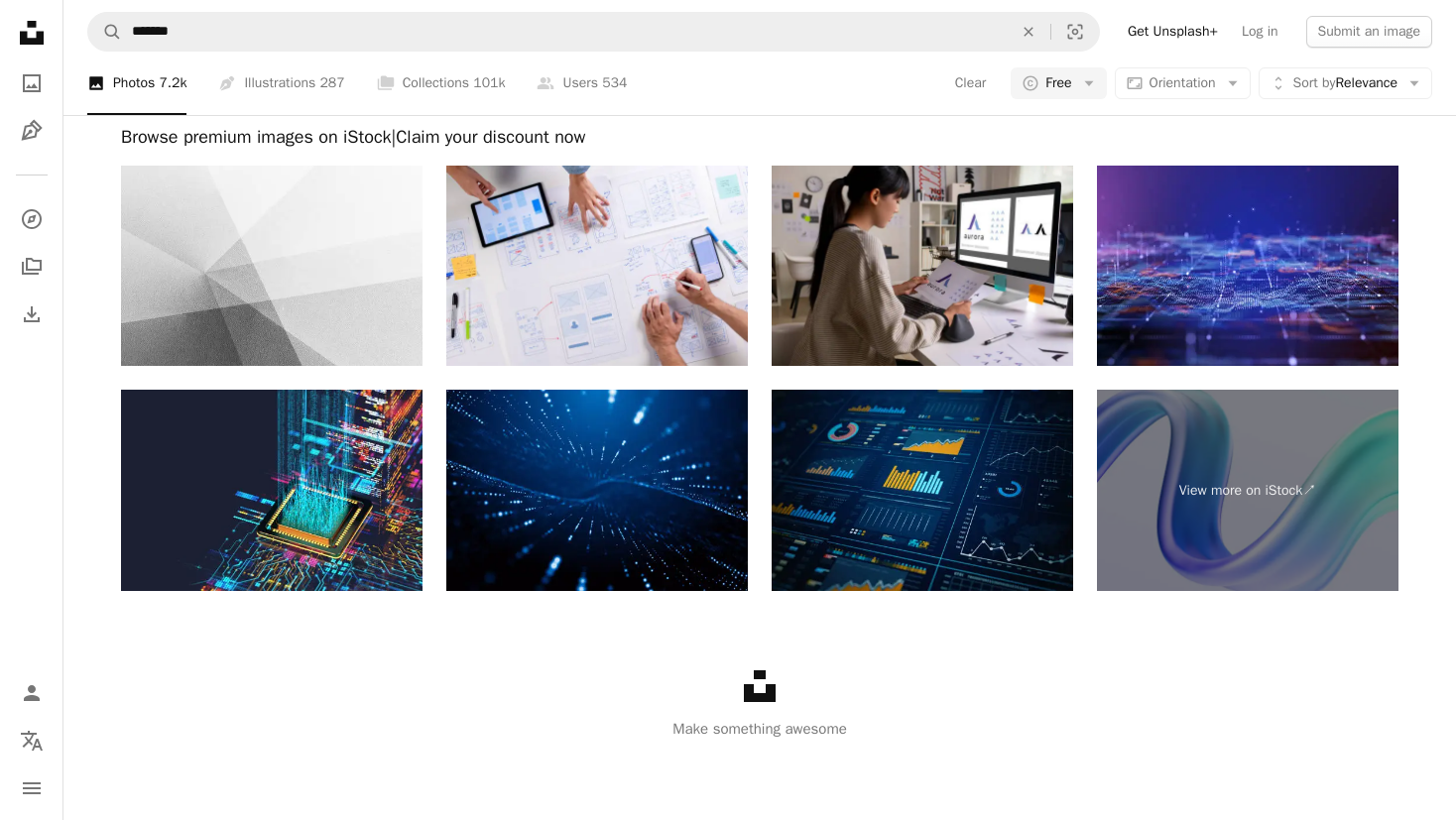 scroll, scrollTop: 1091, scrollLeft: 0, axis: vertical 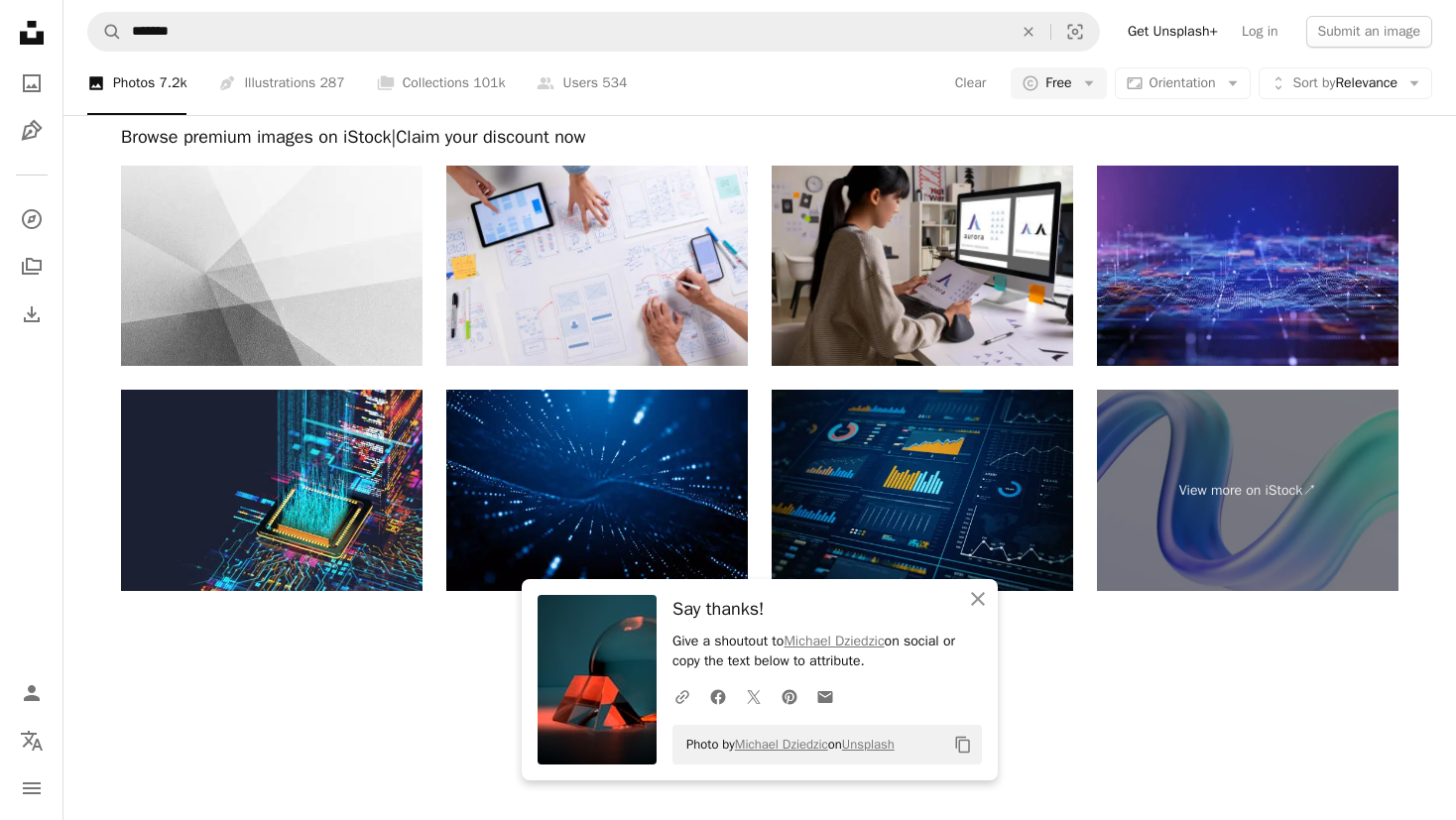 click on "Arrow pointing down" 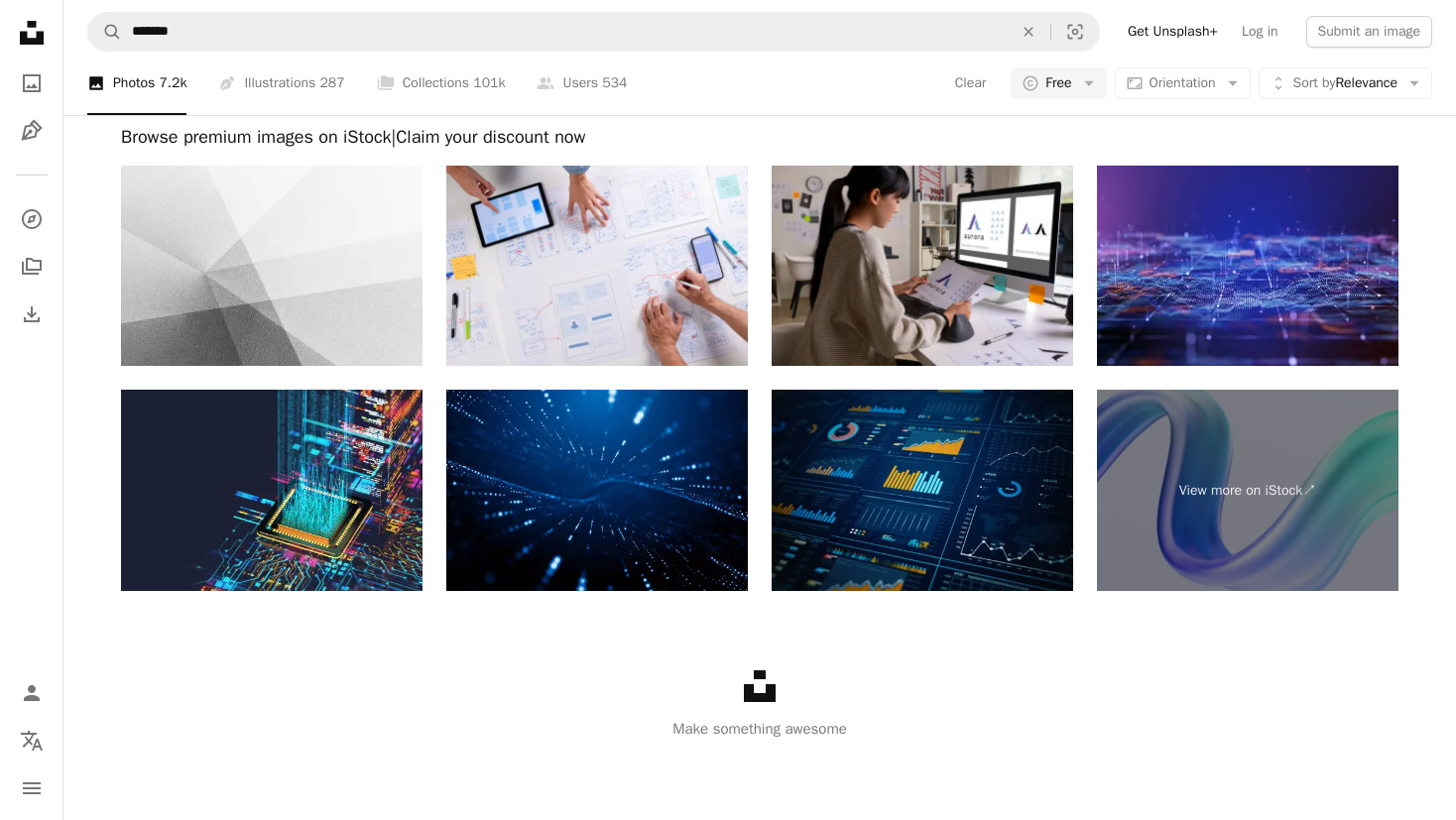 scroll, scrollTop: 0, scrollLeft: 0, axis: both 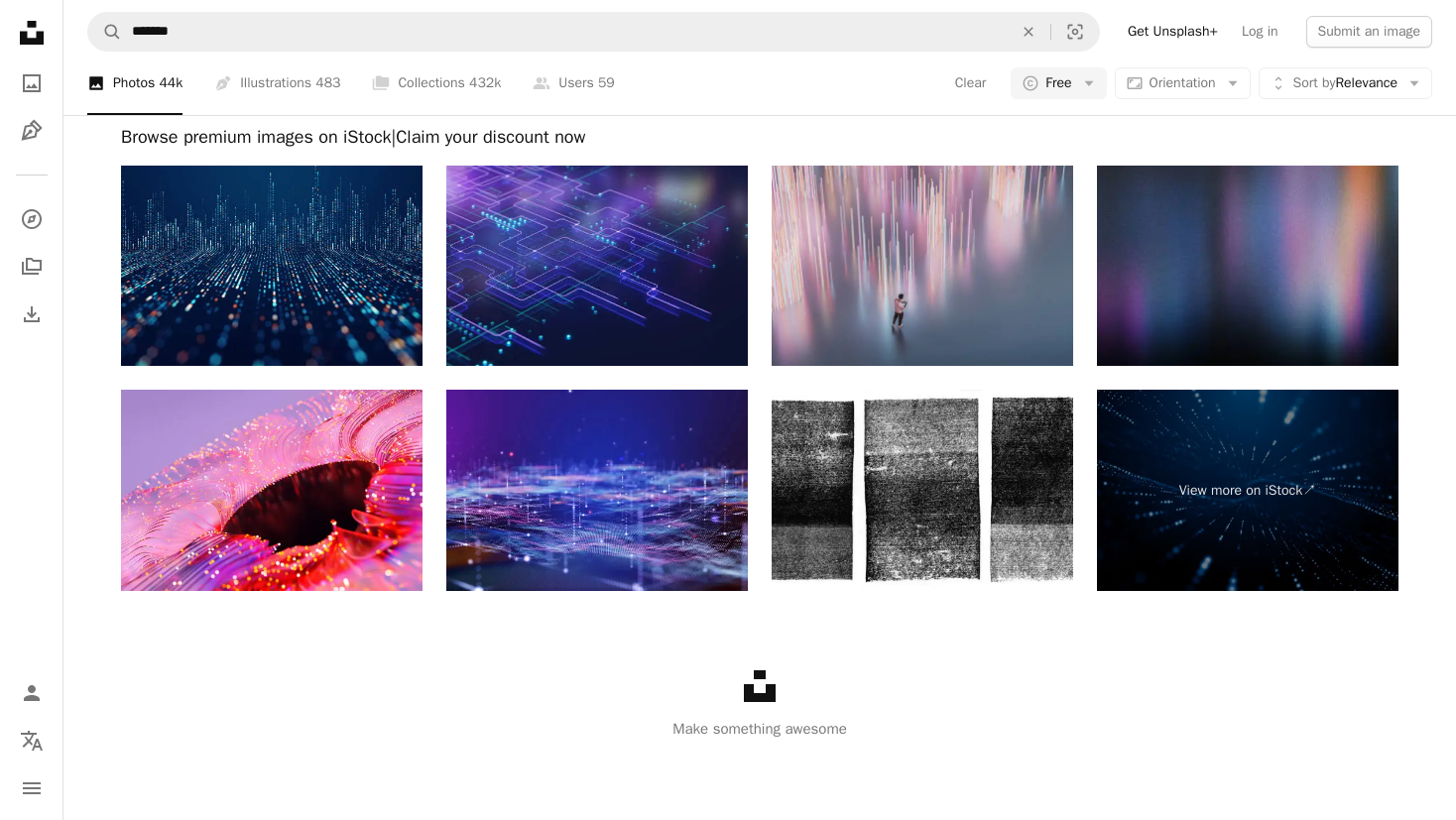 click on "wallpaper 4k" at bounding box center (567, -4251) 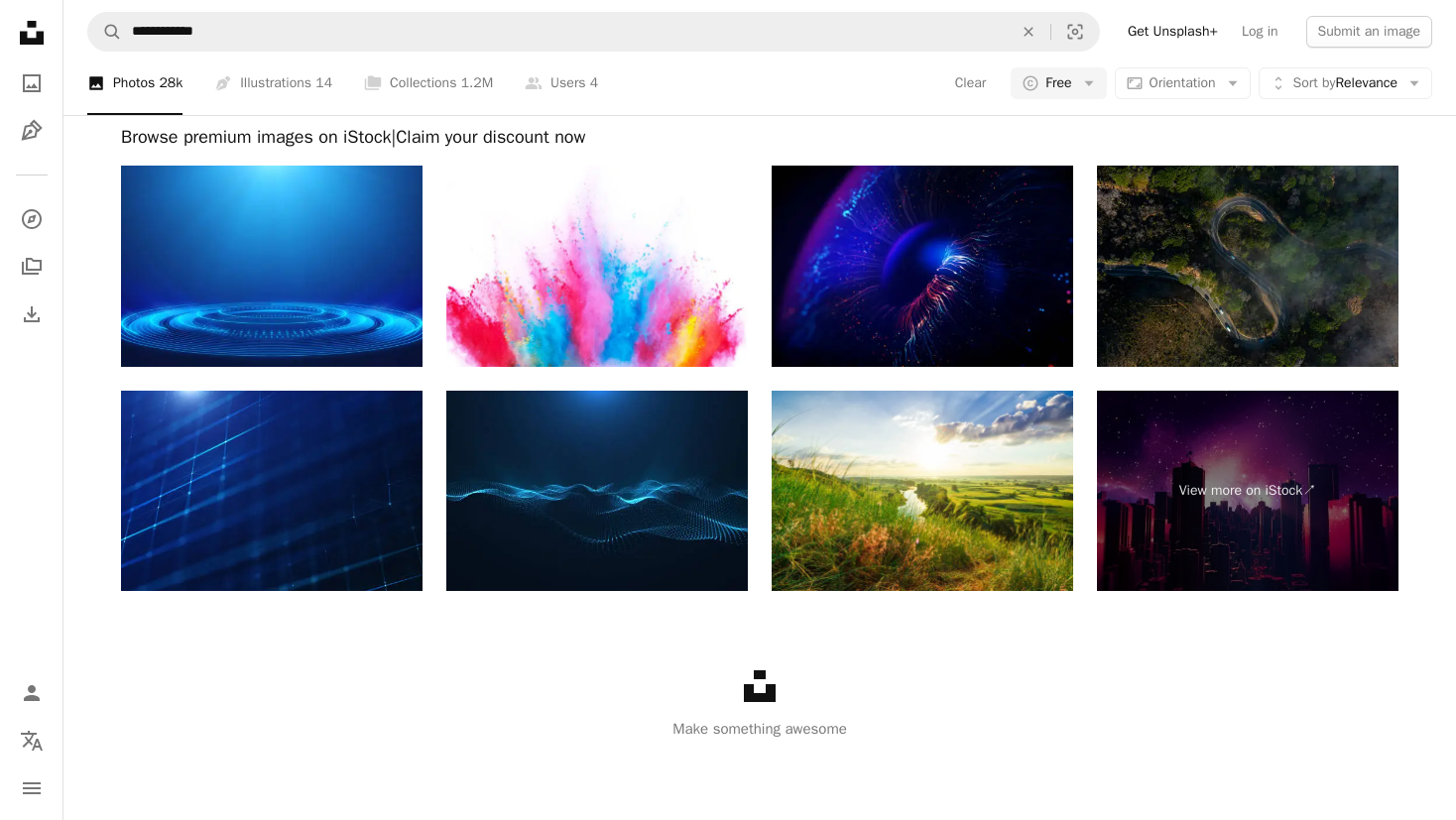 scroll, scrollTop: 2951, scrollLeft: 0, axis: vertical 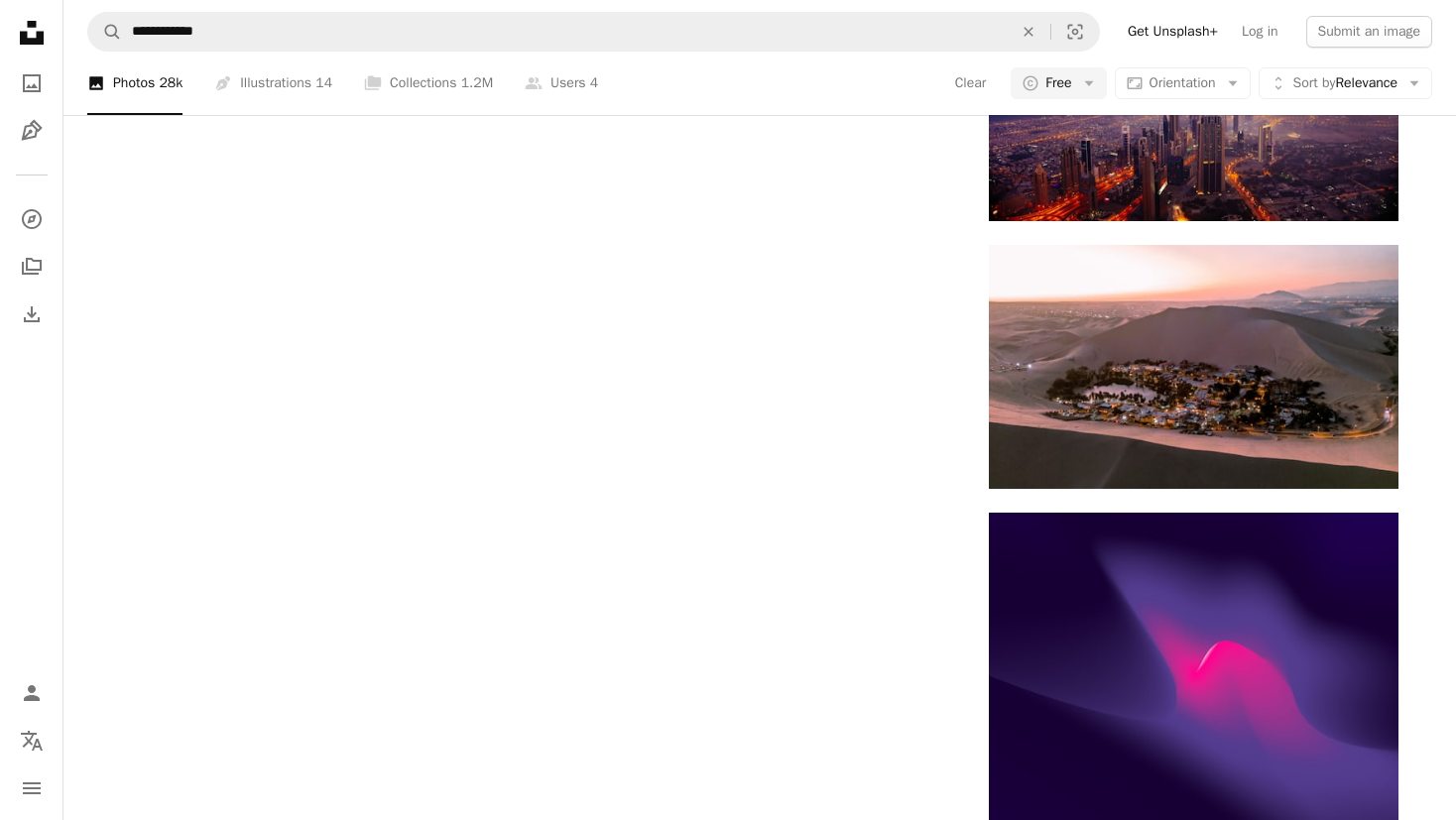 click on "Arrow pointing down" 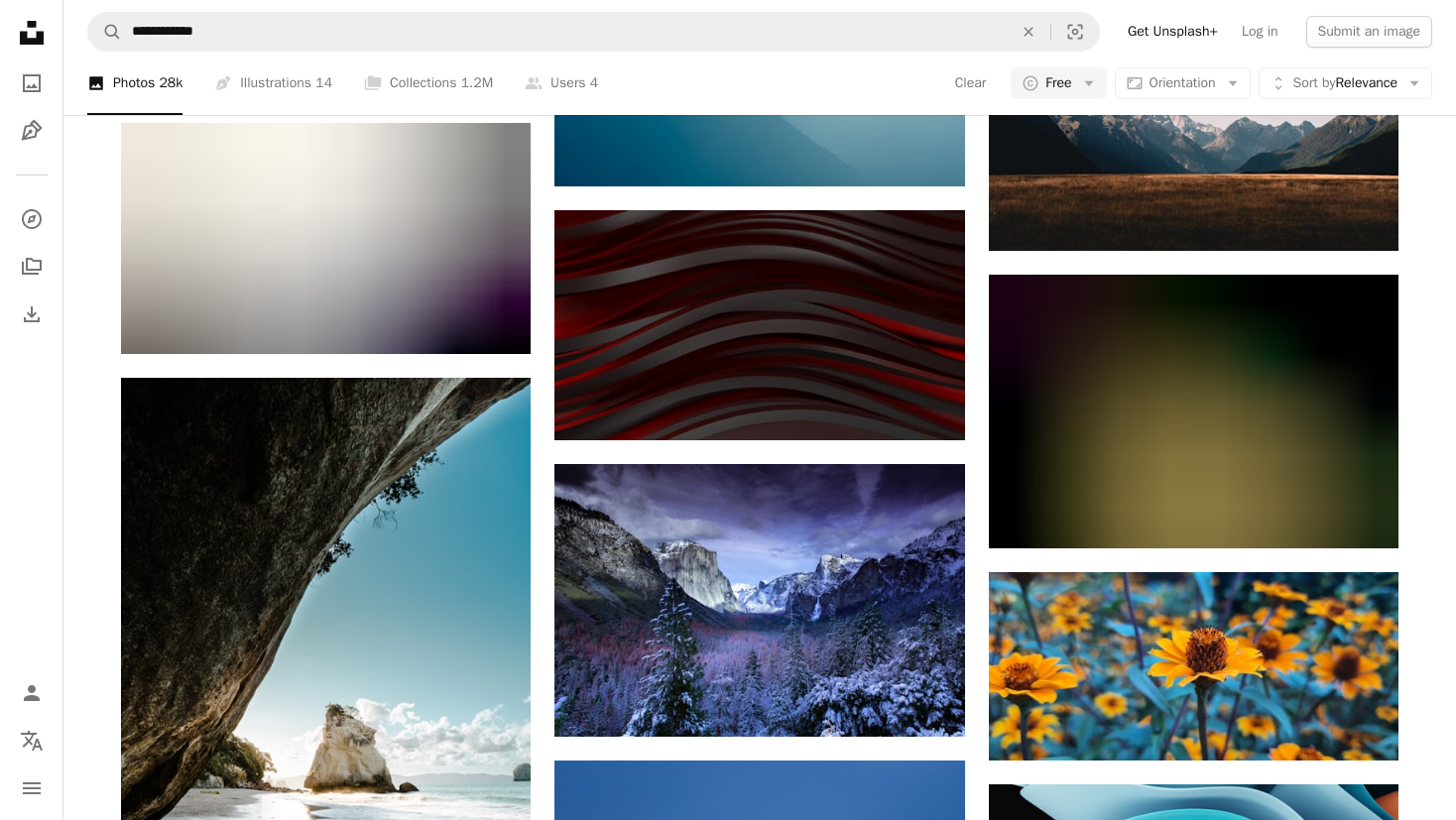 scroll, scrollTop: 40034, scrollLeft: 0, axis: vertical 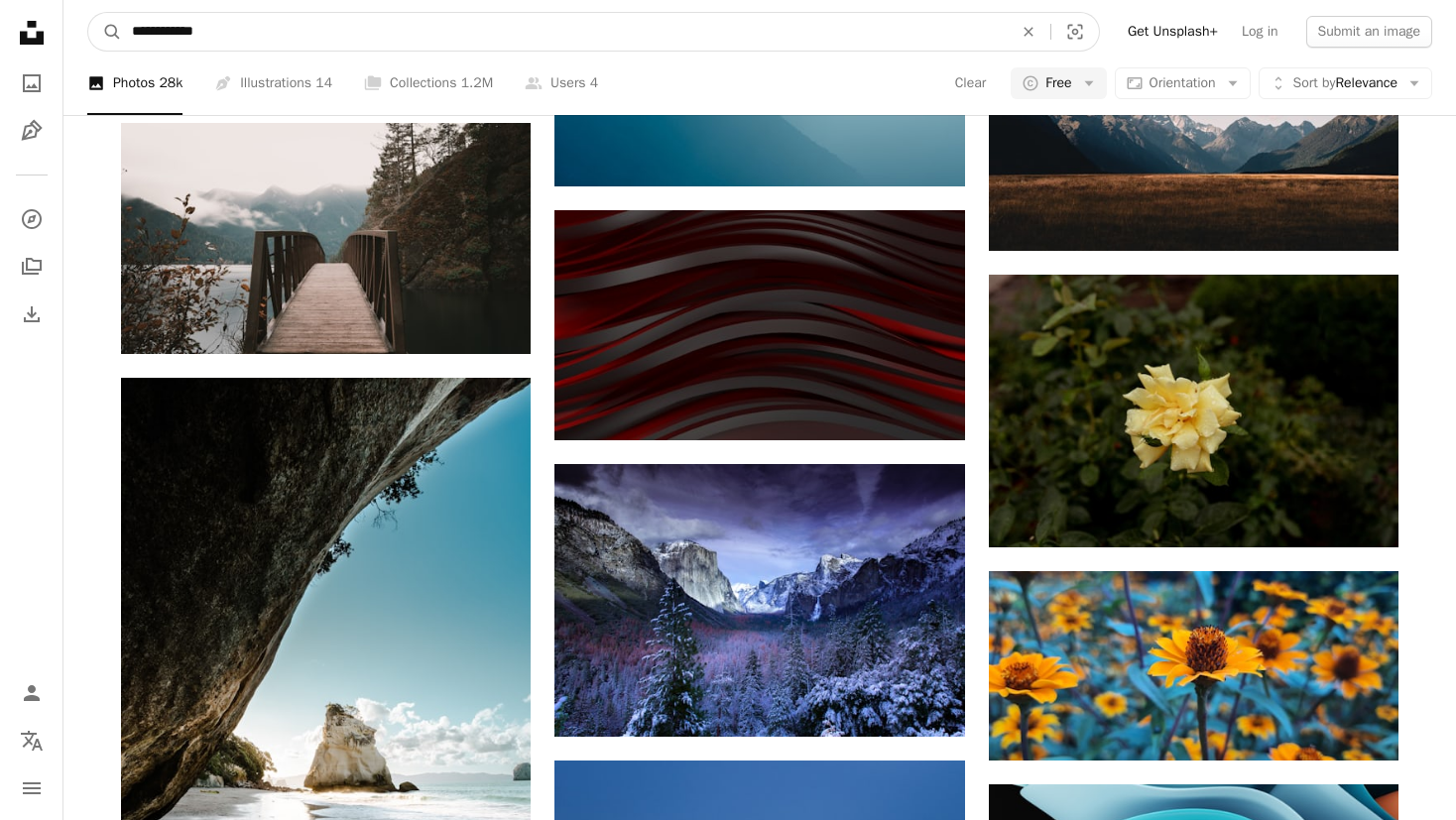 click on "**********" at bounding box center [564, 32] 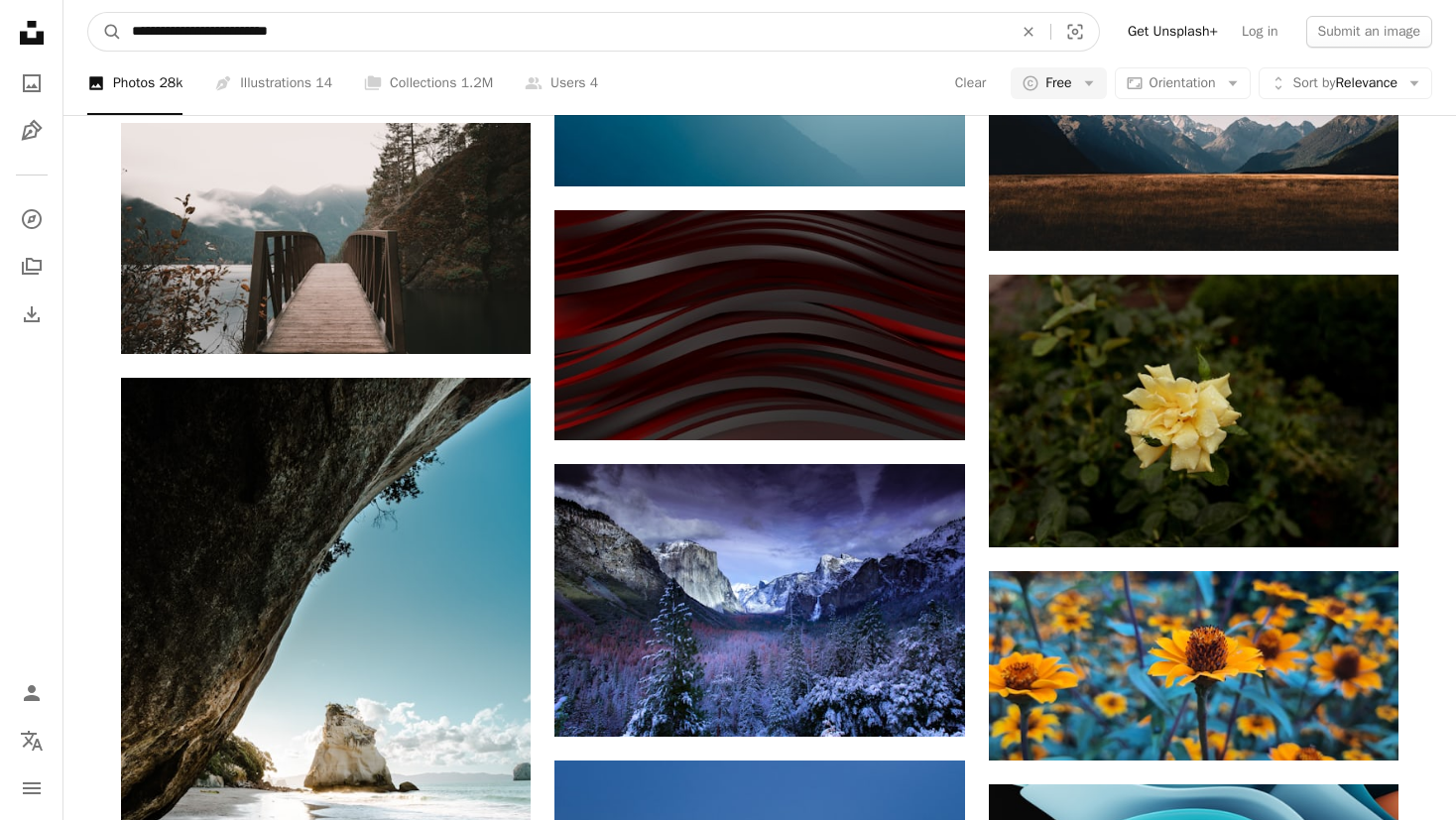 type on "**********" 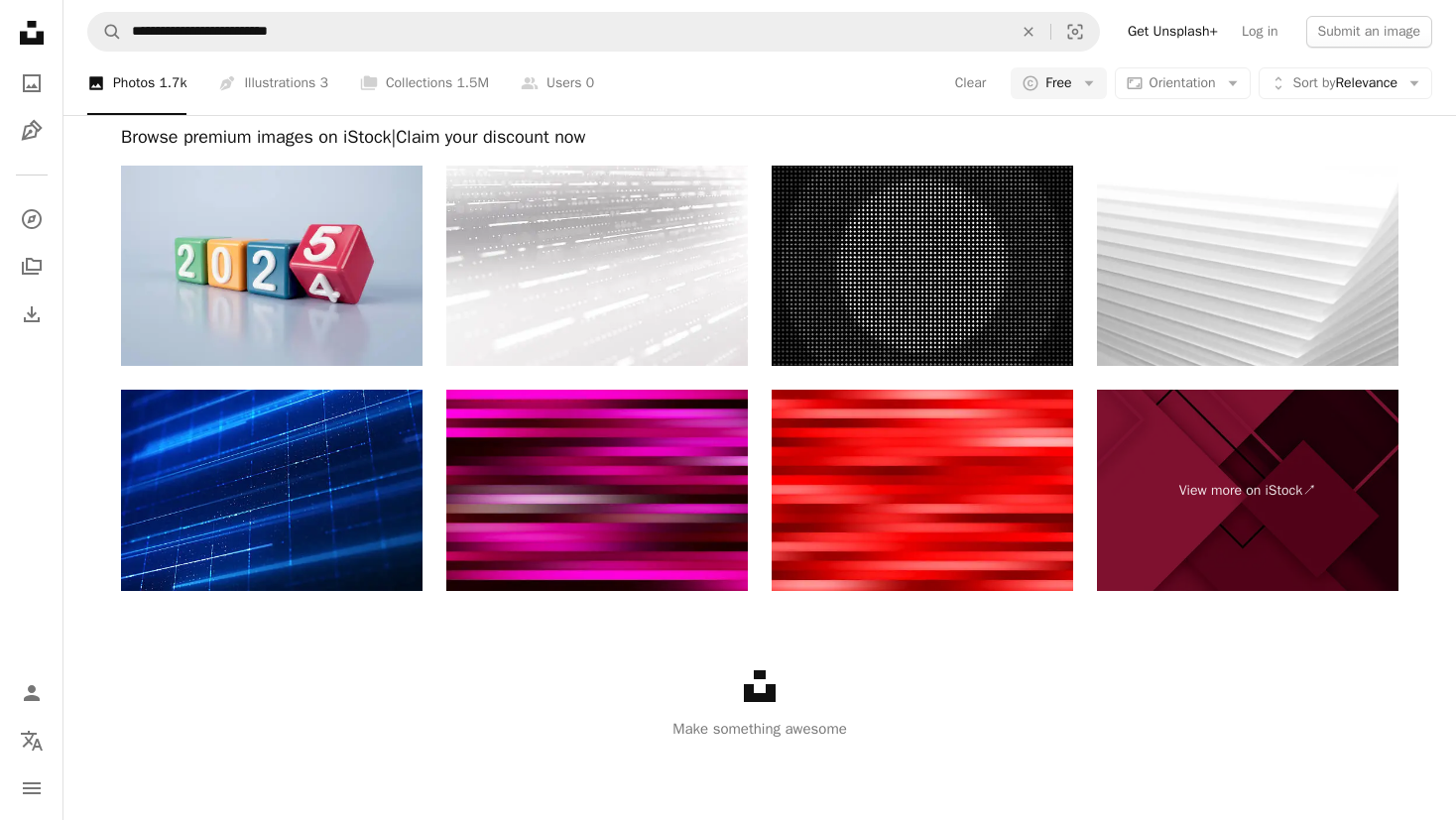click on "3d" at bounding box center (416, -4100) 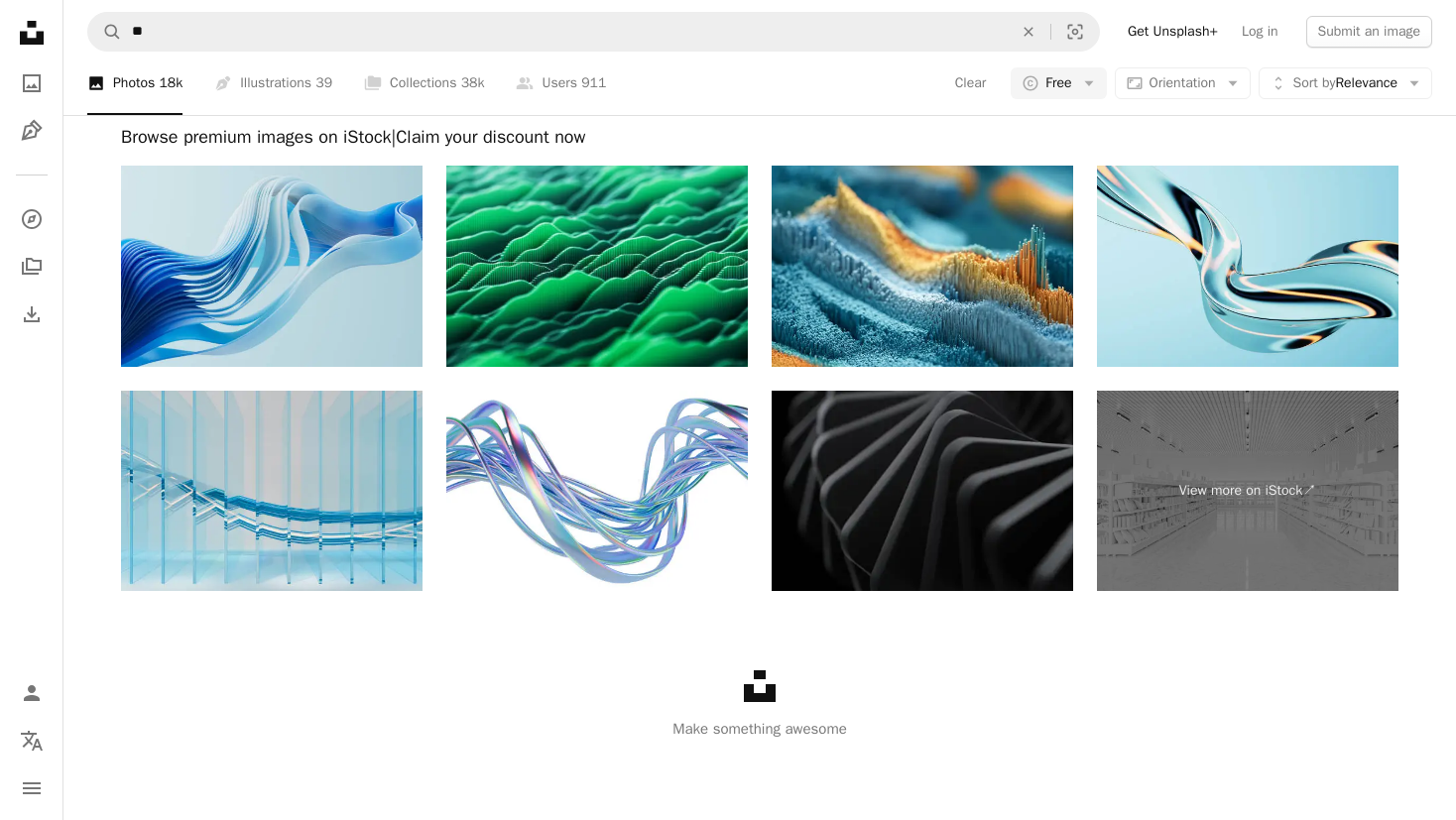 scroll, scrollTop: 3173, scrollLeft: 0, axis: vertical 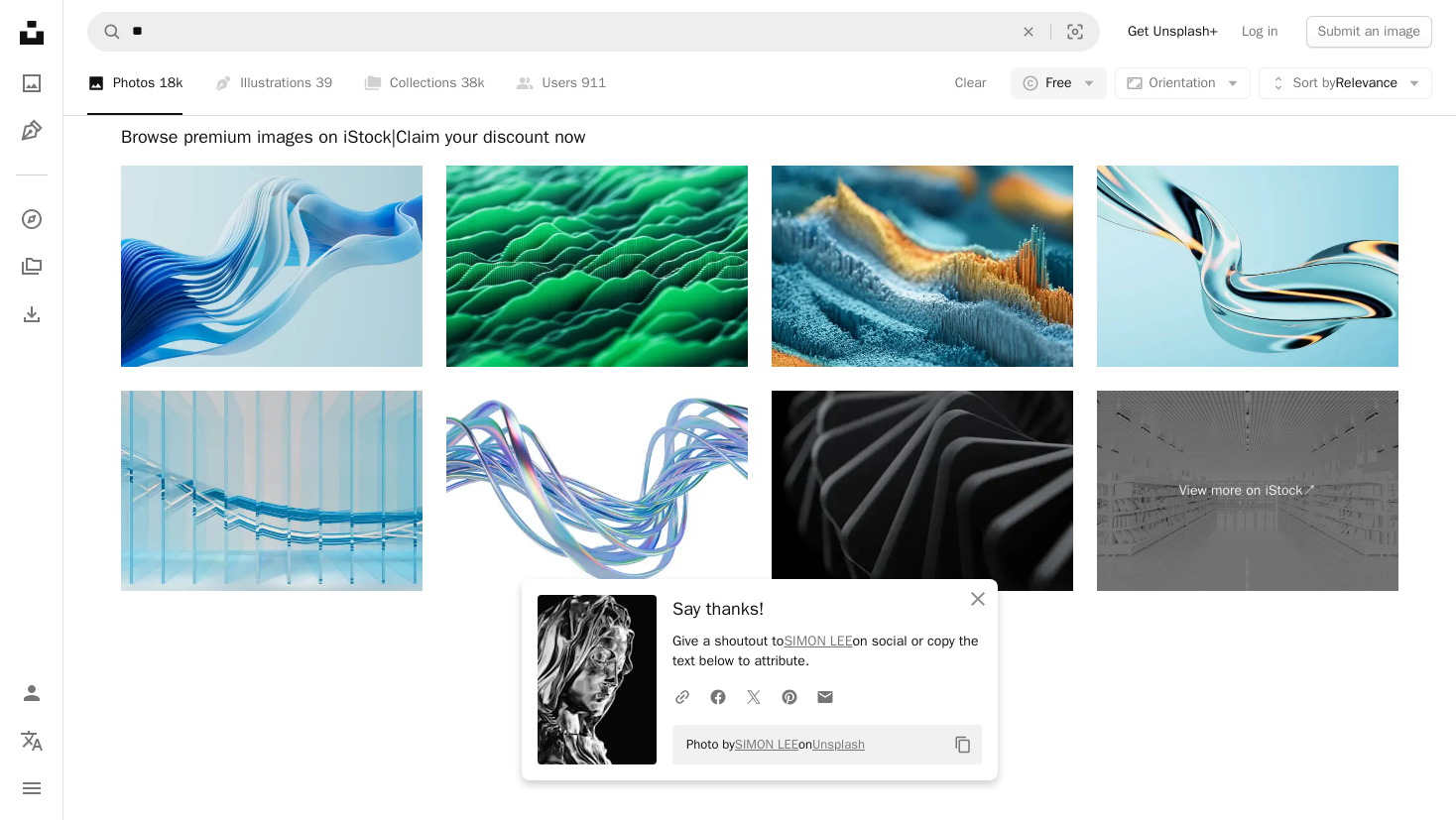 click on "Load more" at bounding box center [760, -10] 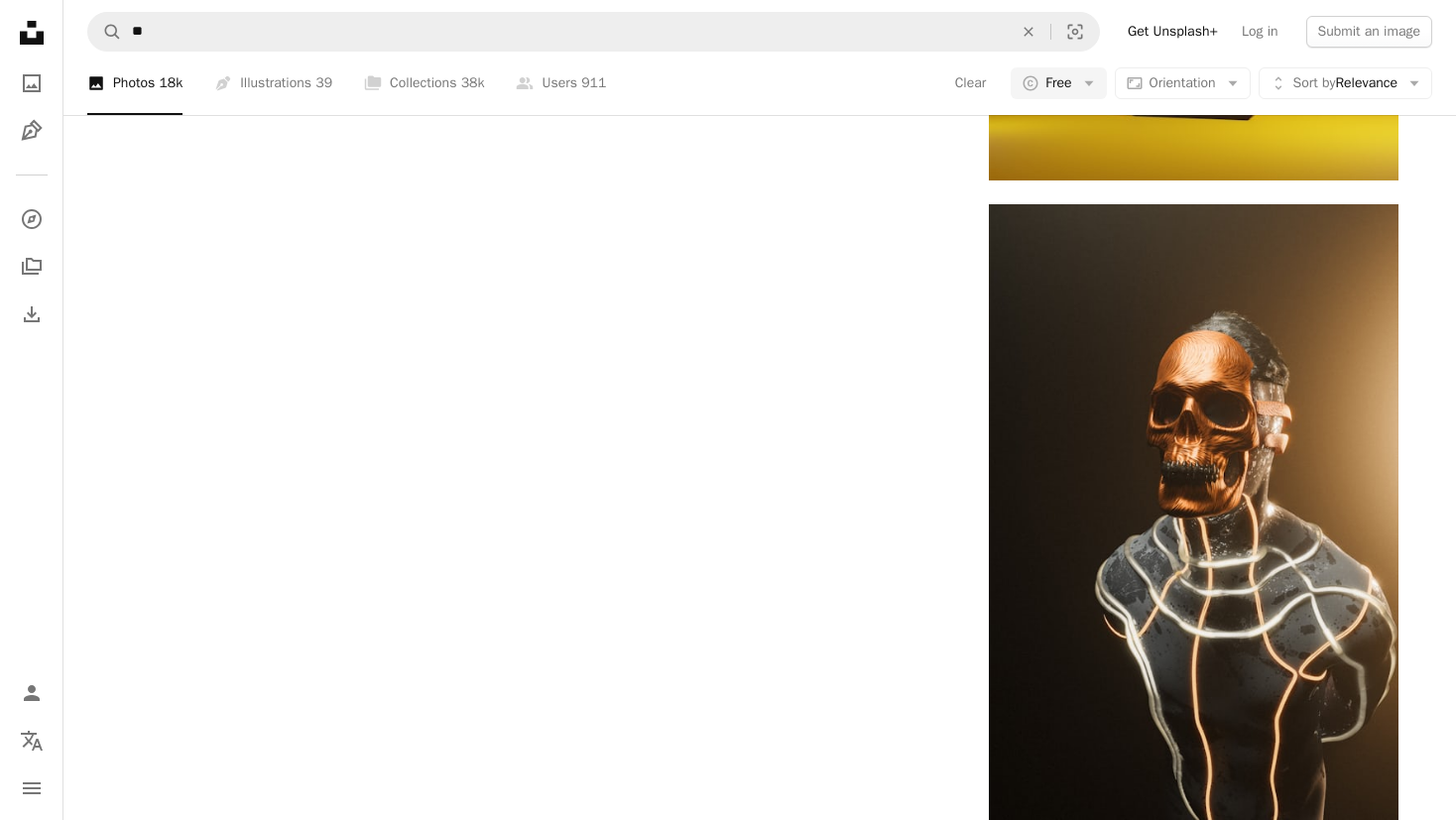 scroll, scrollTop: 6274, scrollLeft: 0, axis: vertical 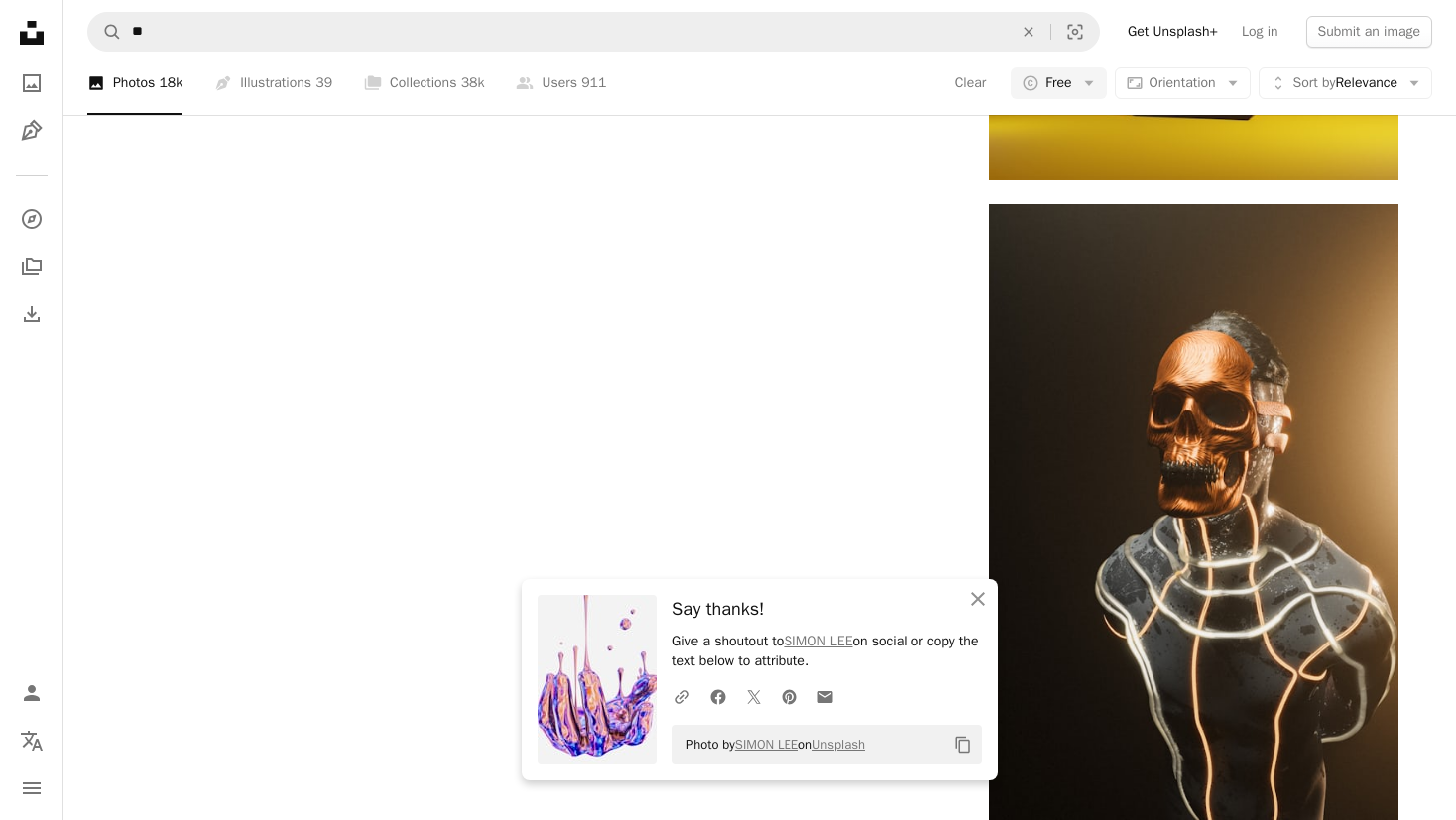 click on "Arrow pointing down" 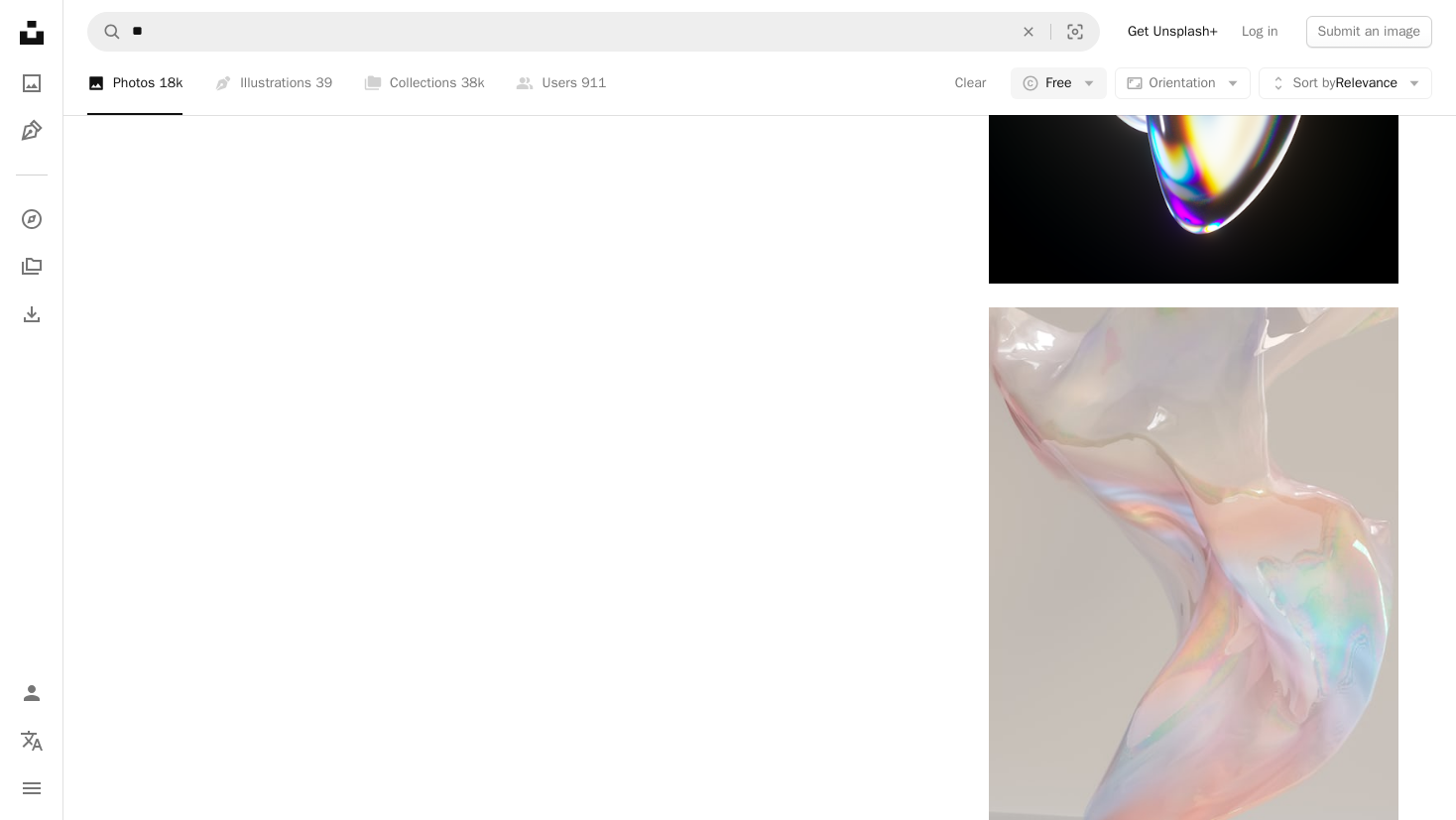 scroll, scrollTop: 10042, scrollLeft: 0, axis: vertical 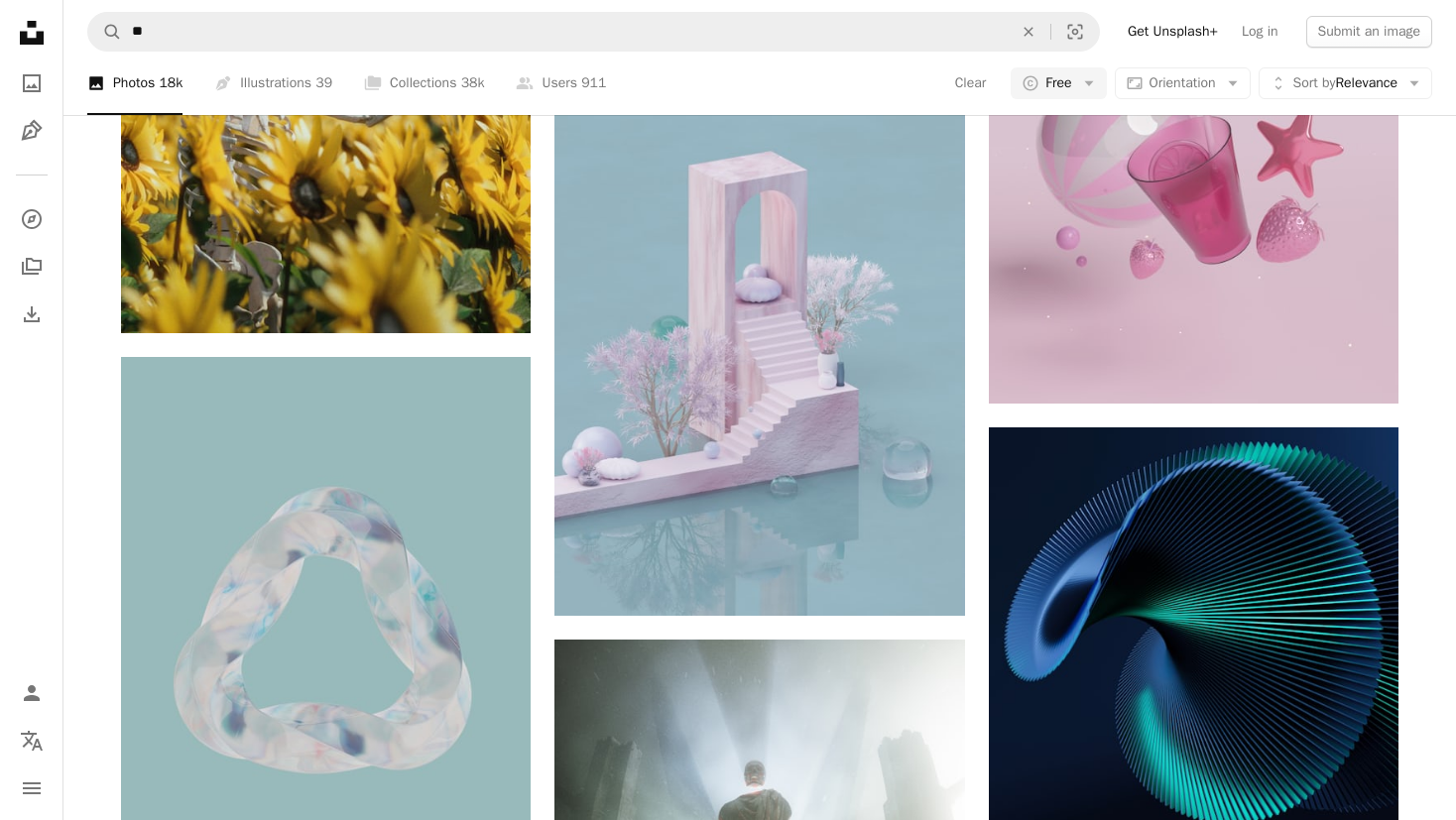 click on "Arrow pointing down" 